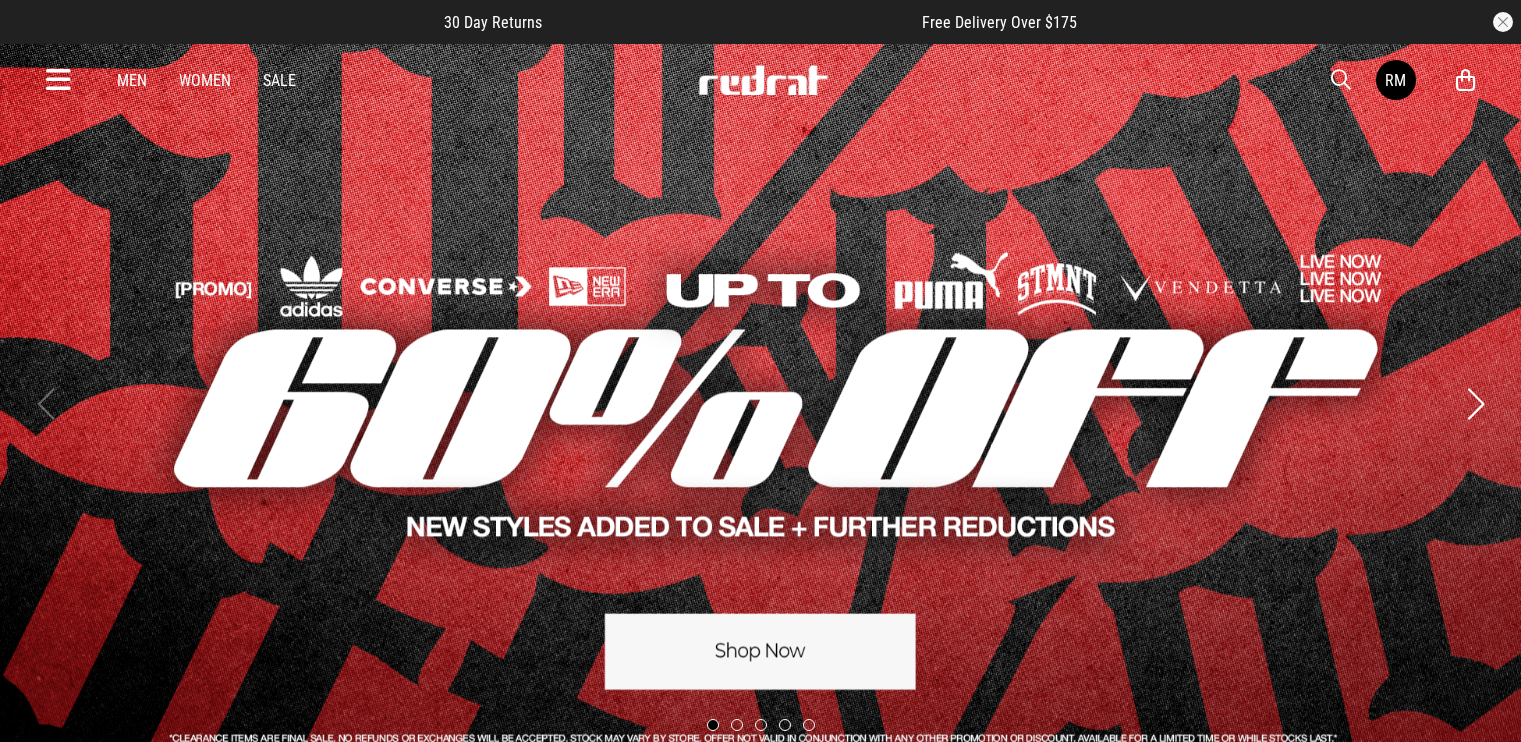scroll, scrollTop: 0, scrollLeft: 0, axis: both 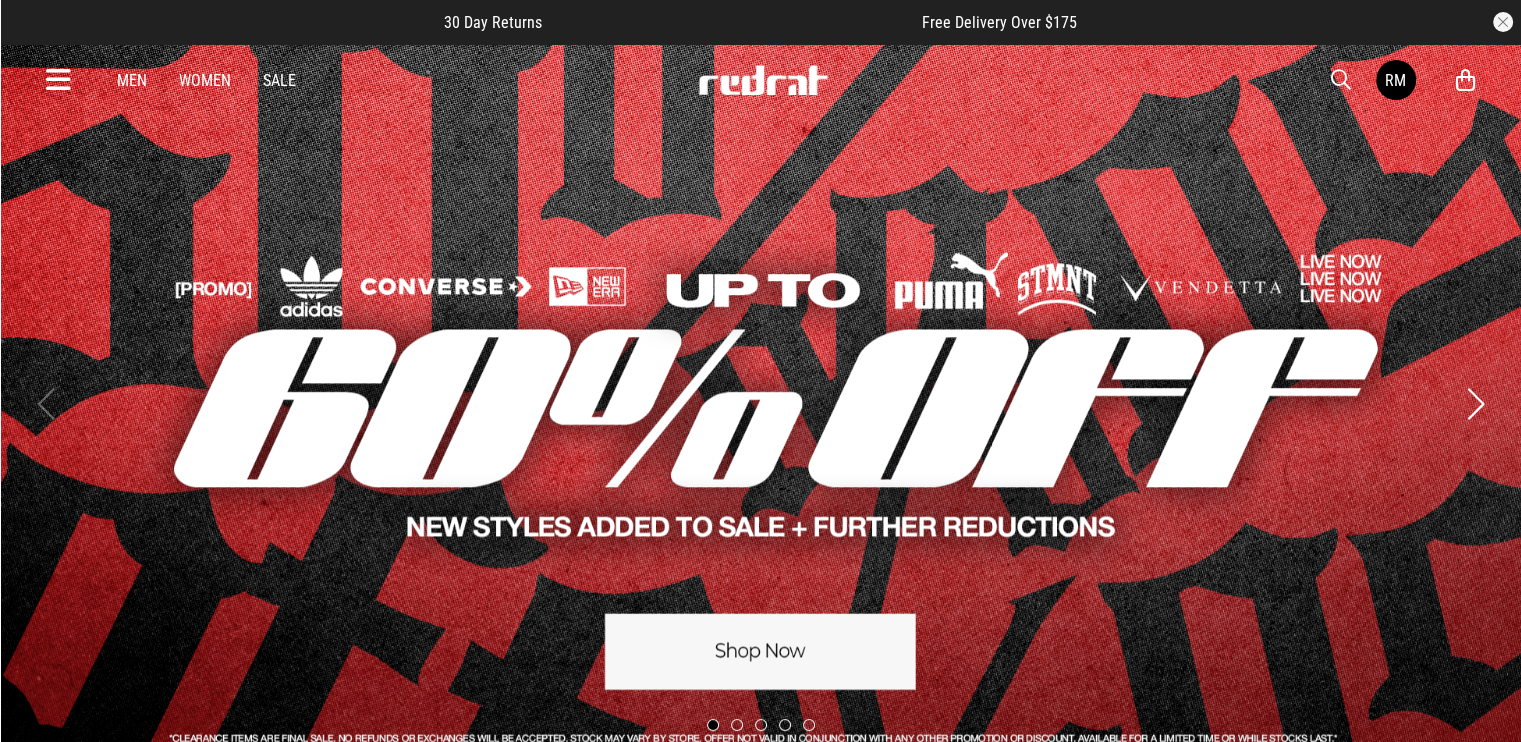 click at bounding box center (58, 80) 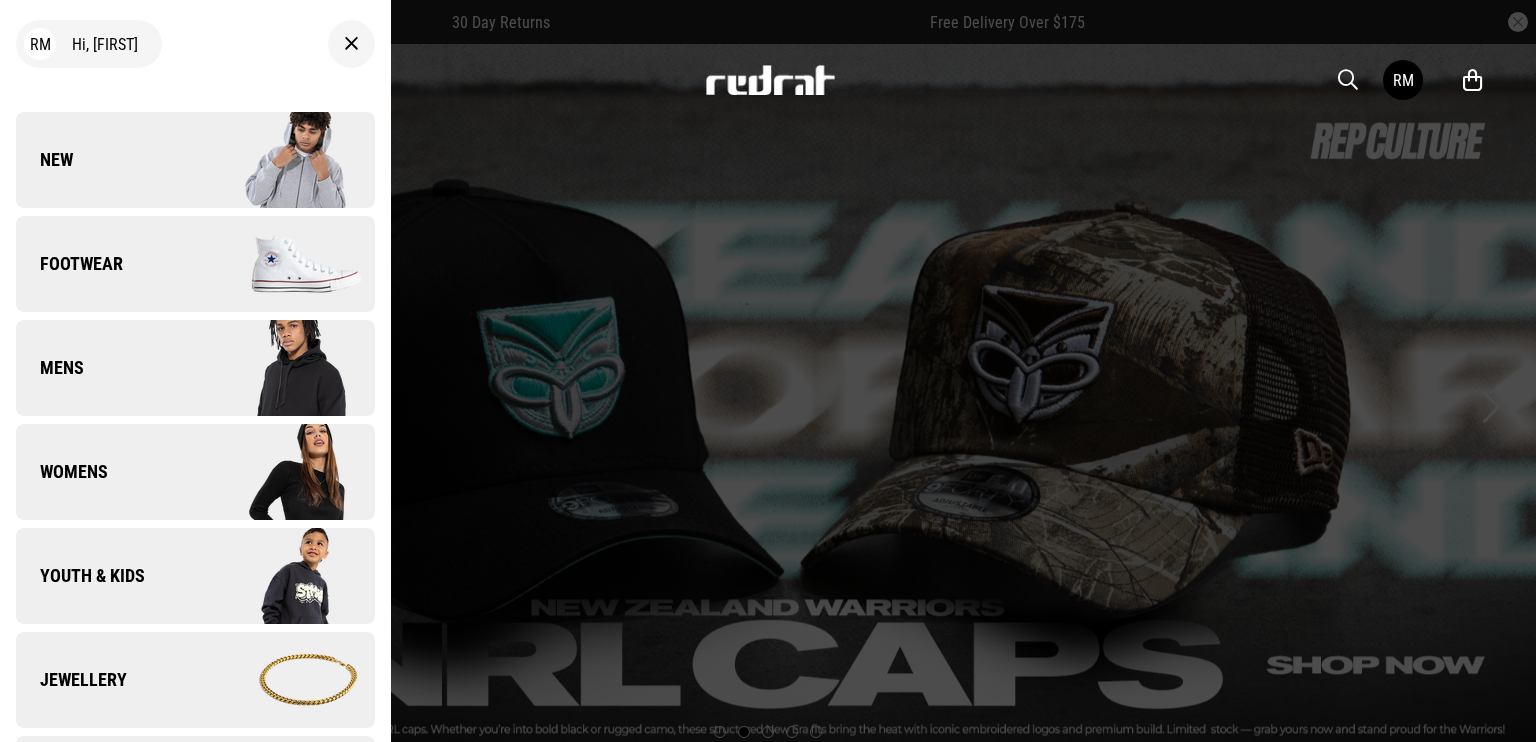 click on "New" at bounding box center (195, 160) 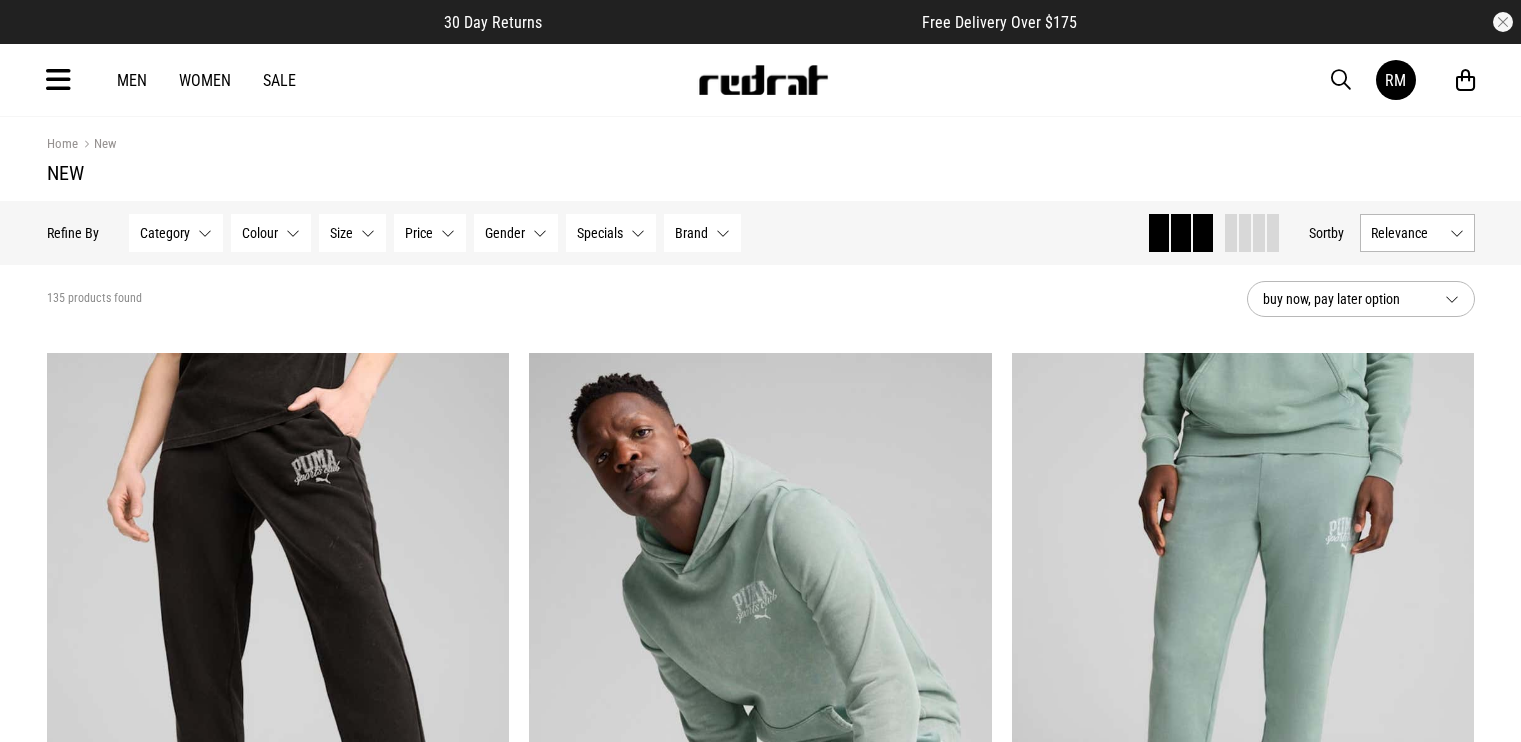 scroll, scrollTop: 0, scrollLeft: 0, axis: both 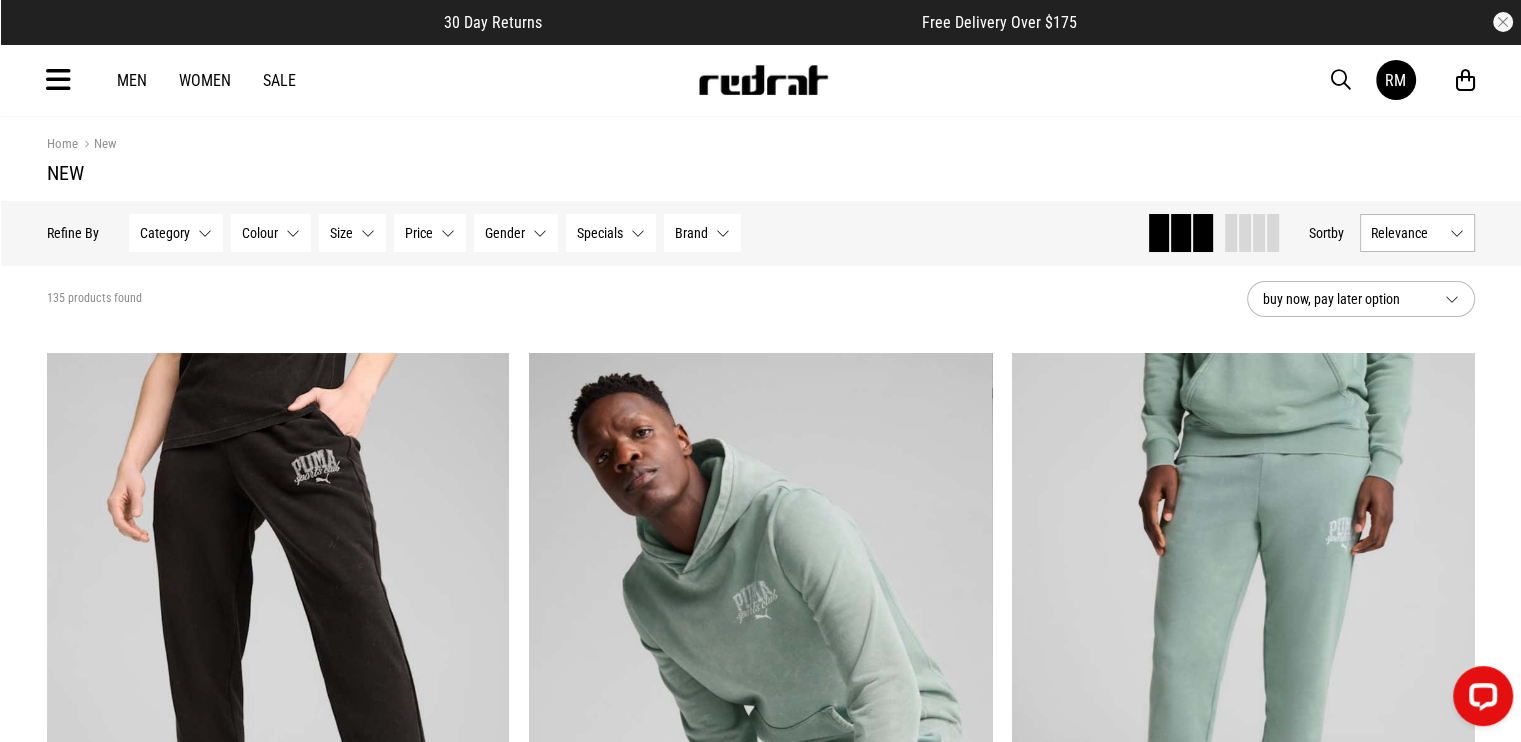 click on "Home New" at bounding box center [761, 144] 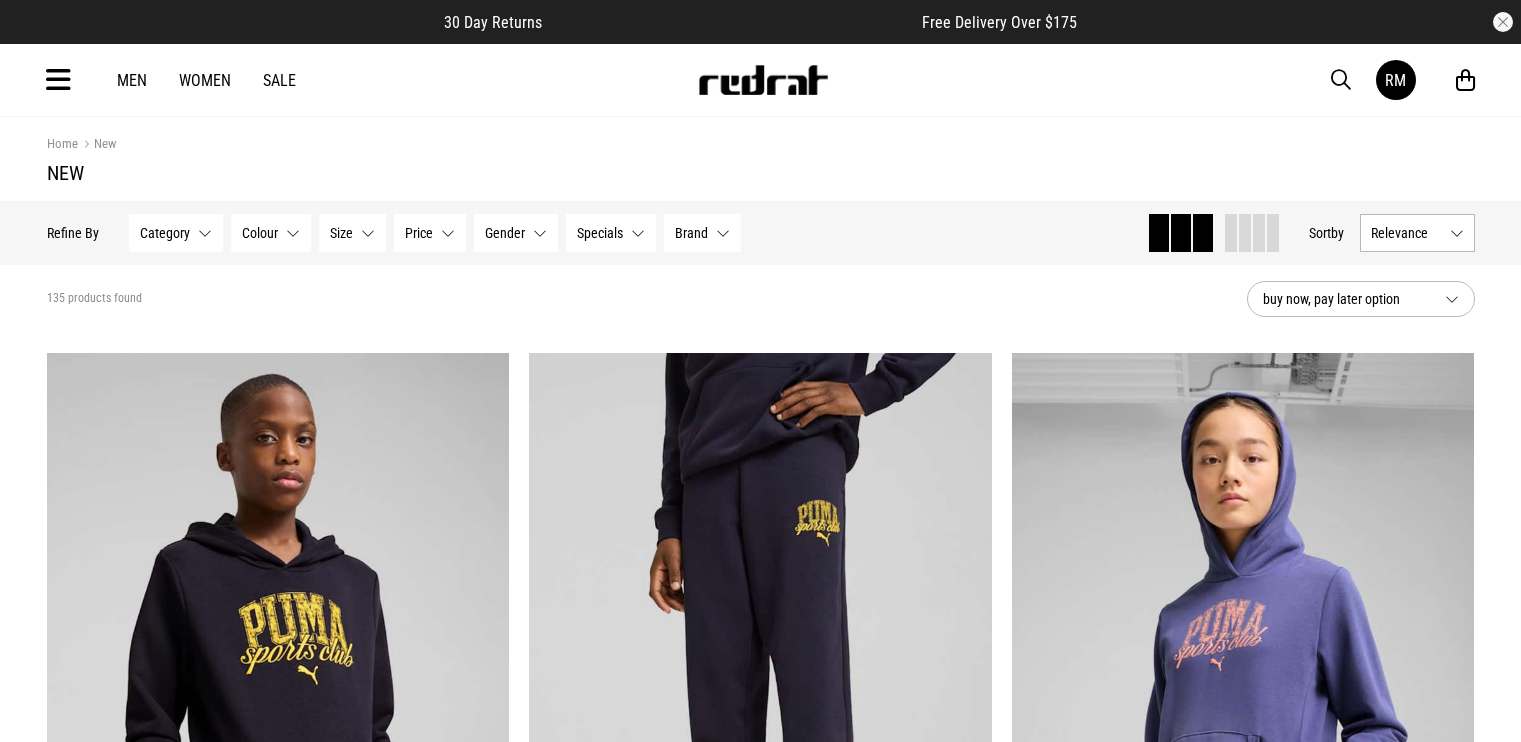 scroll, scrollTop: 0, scrollLeft: 0, axis: both 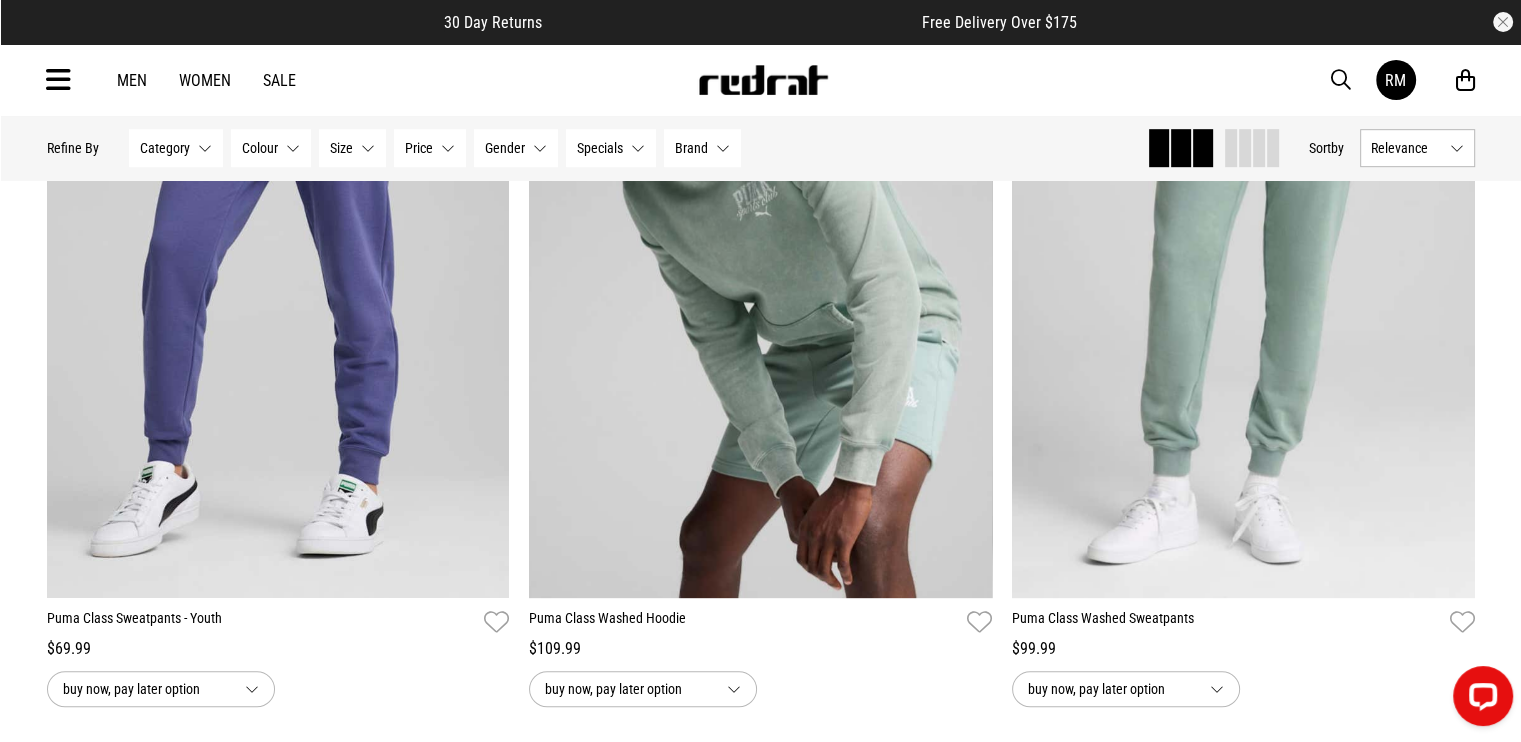 click at bounding box center (58, 80) 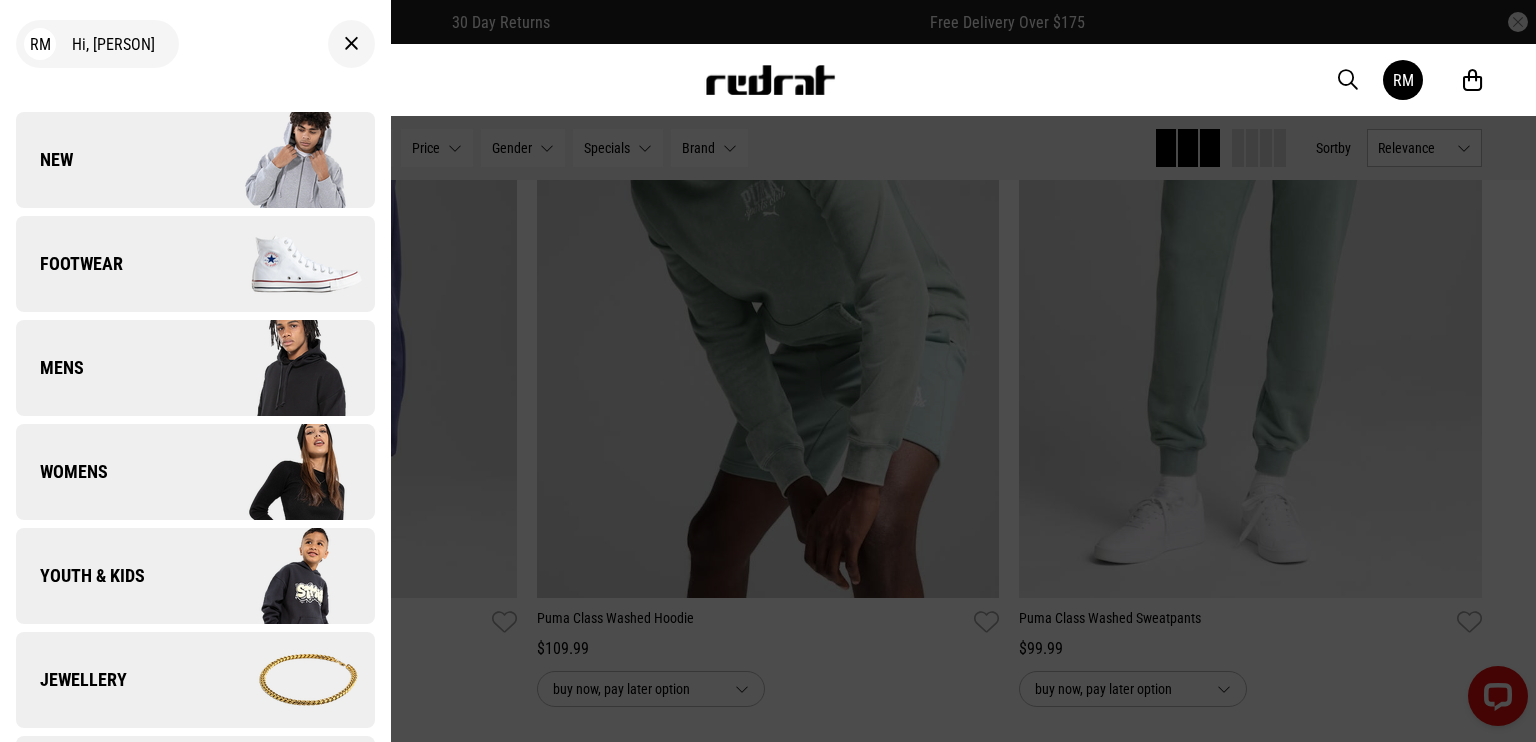 click on "New" at bounding box center (195, 160) 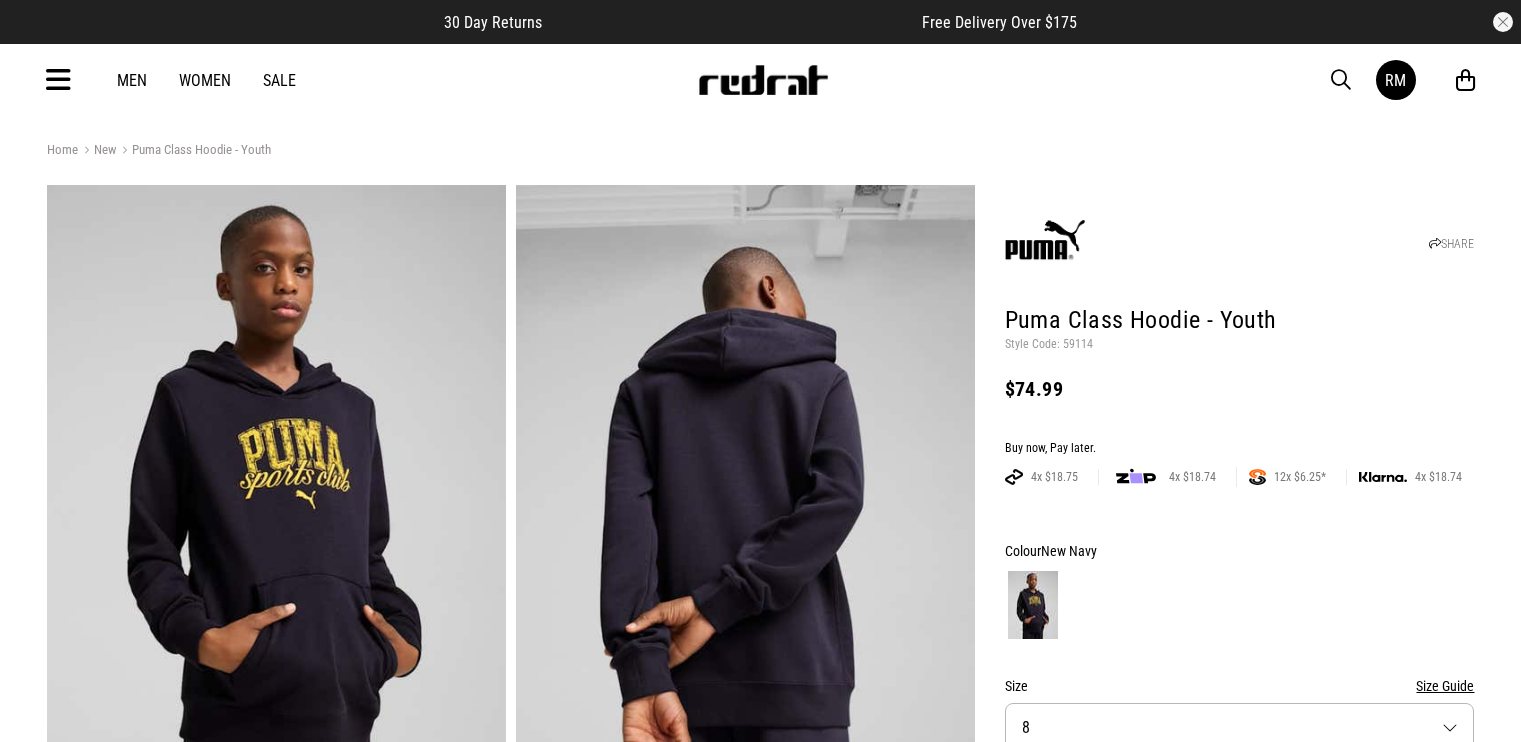 scroll, scrollTop: 0, scrollLeft: 0, axis: both 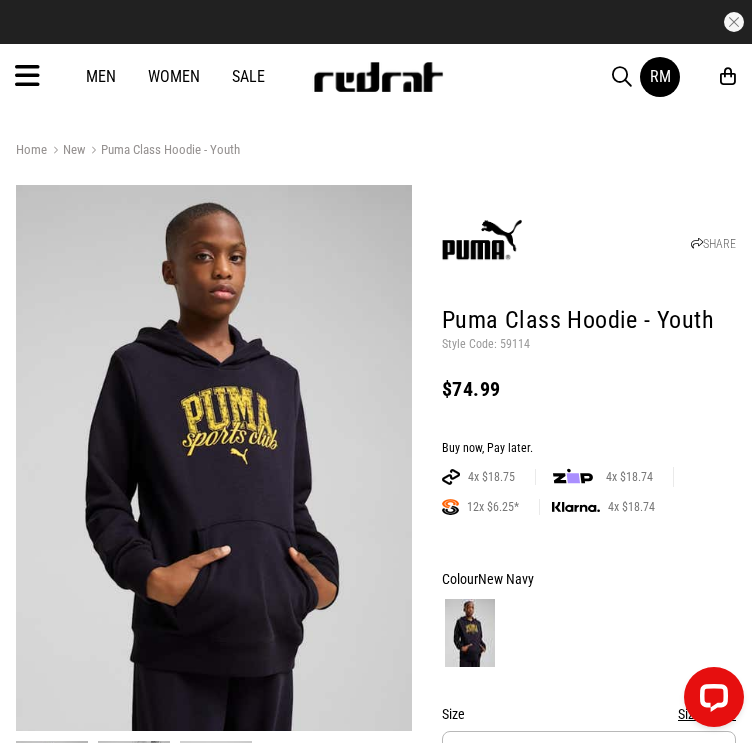 click on "Style Code: 59114" at bounding box center (589, 345) 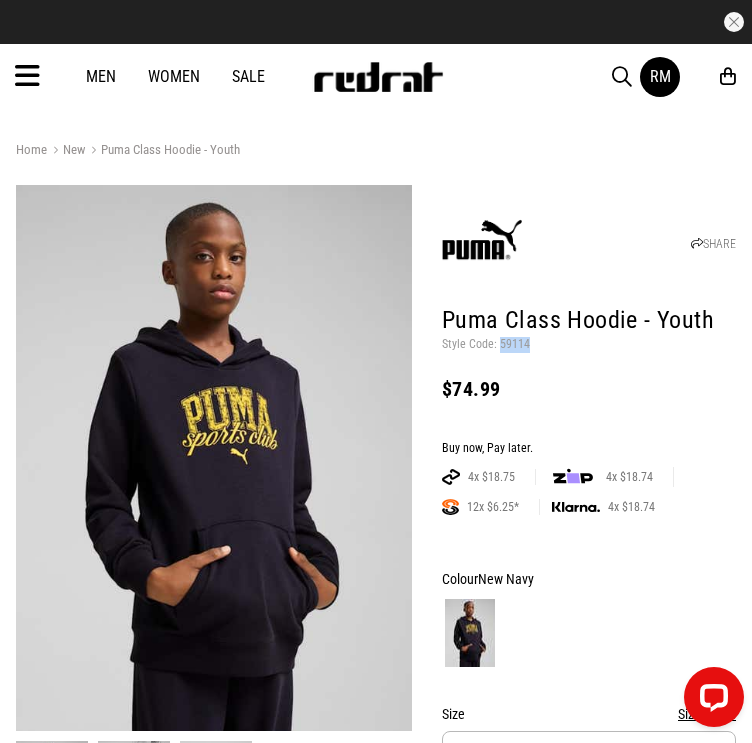 click on "Style Code: 59114" at bounding box center (589, 345) 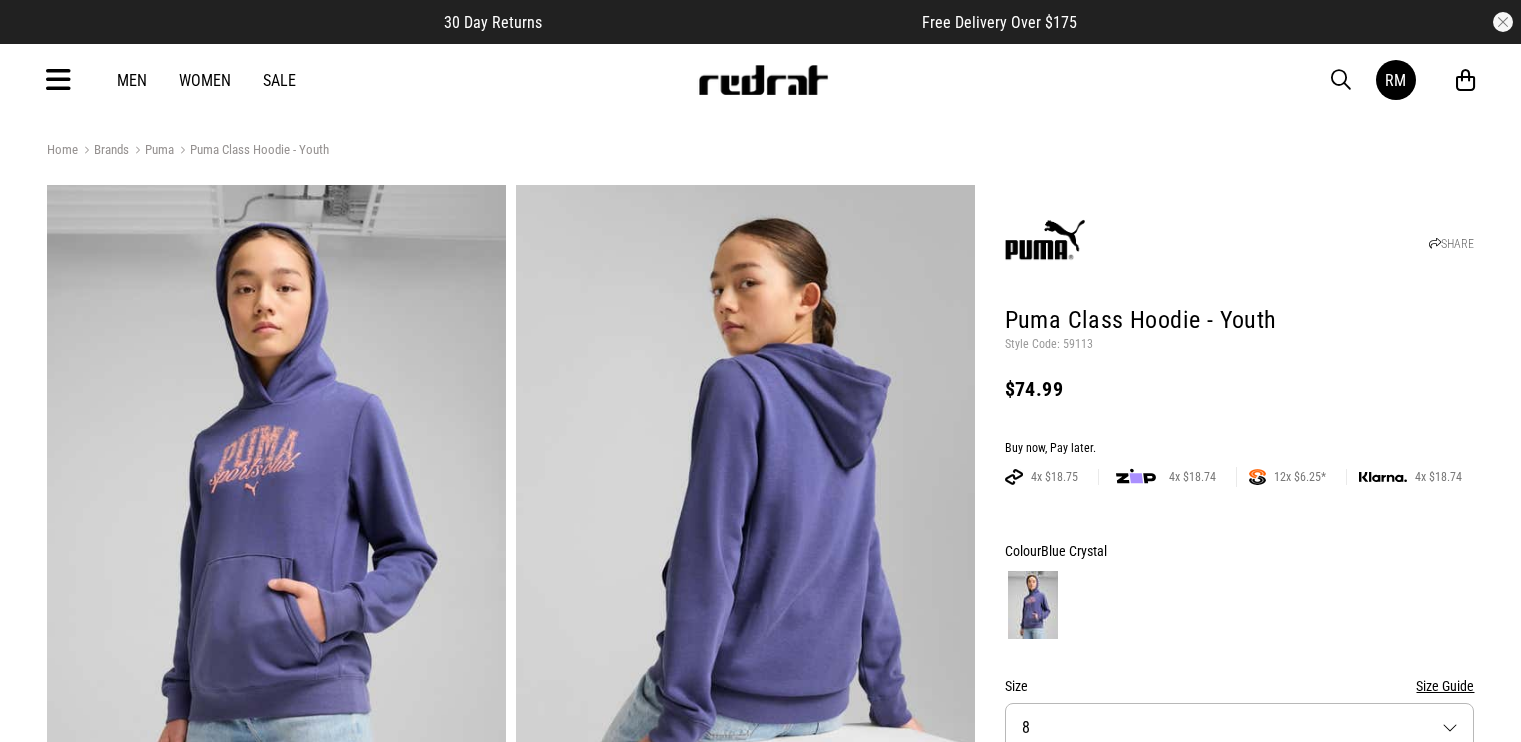 scroll, scrollTop: 0, scrollLeft: 0, axis: both 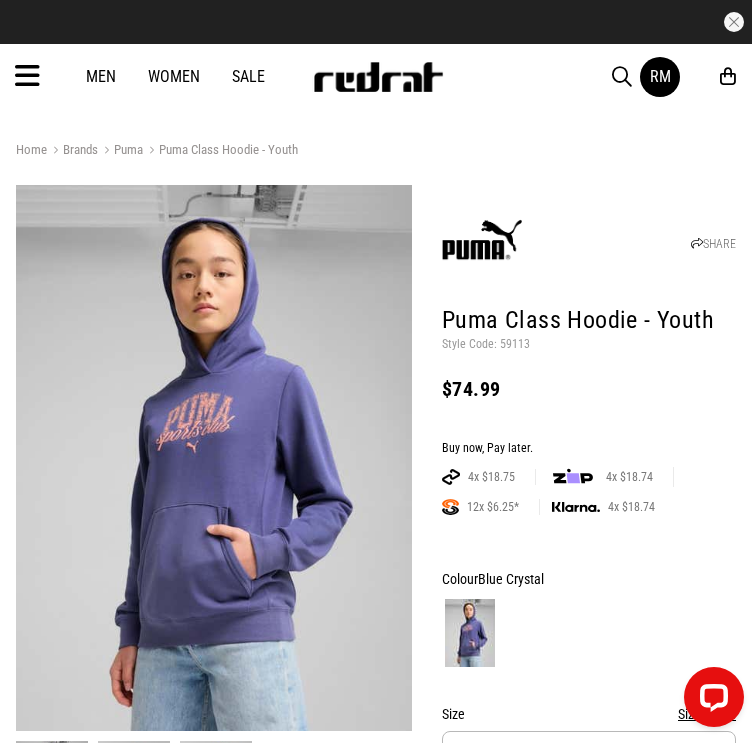 click on "Style Code: 59113" at bounding box center [589, 345] 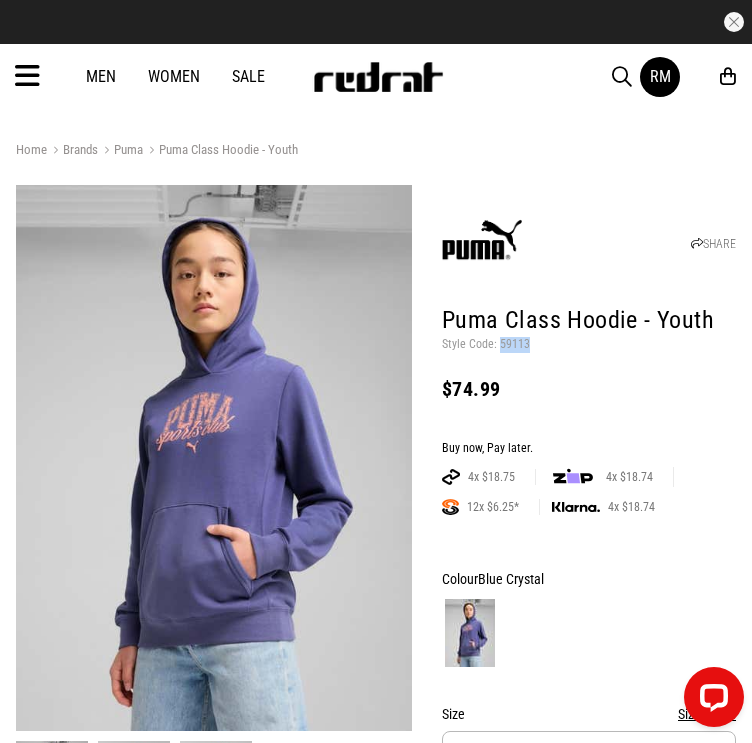 click on "Style Code: 59113" at bounding box center [589, 345] 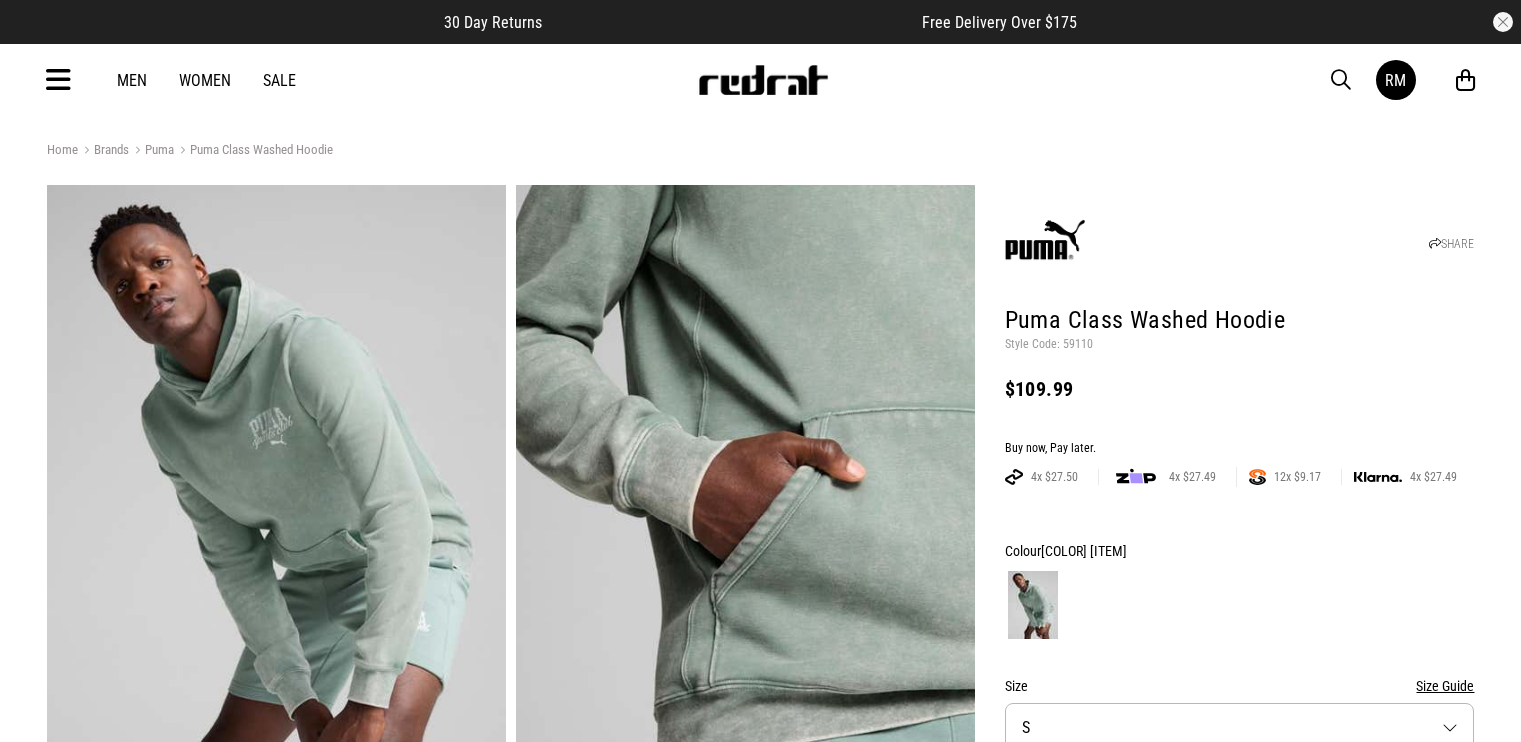 scroll, scrollTop: 0, scrollLeft: 0, axis: both 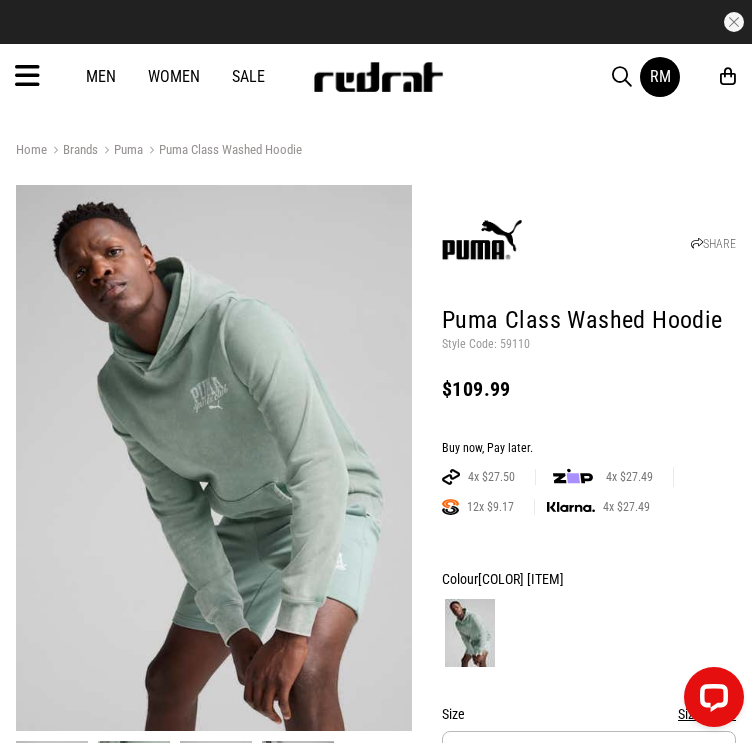click on "Style Code: 59110" at bounding box center [589, 345] 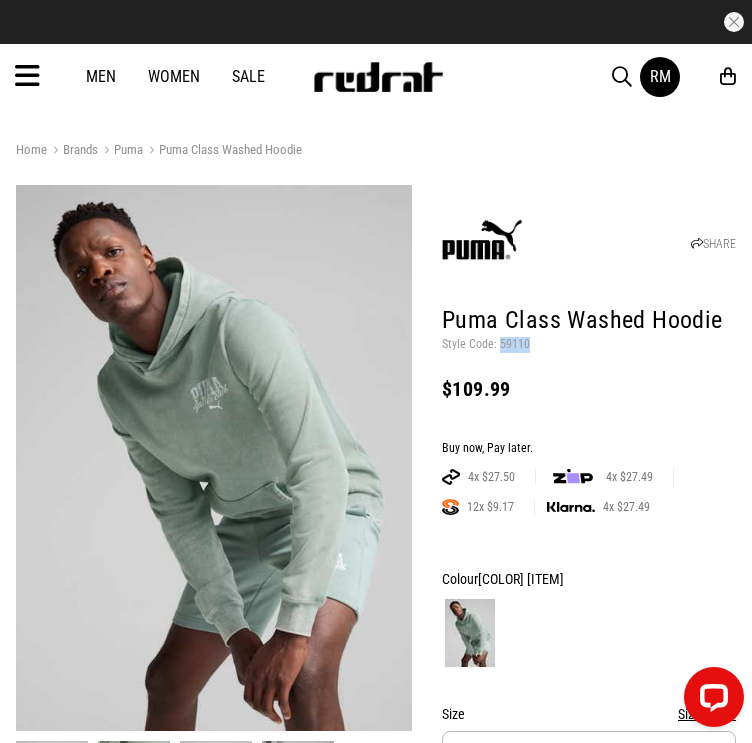 click on "Style Code: 59110" at bounding box center (589, 345) 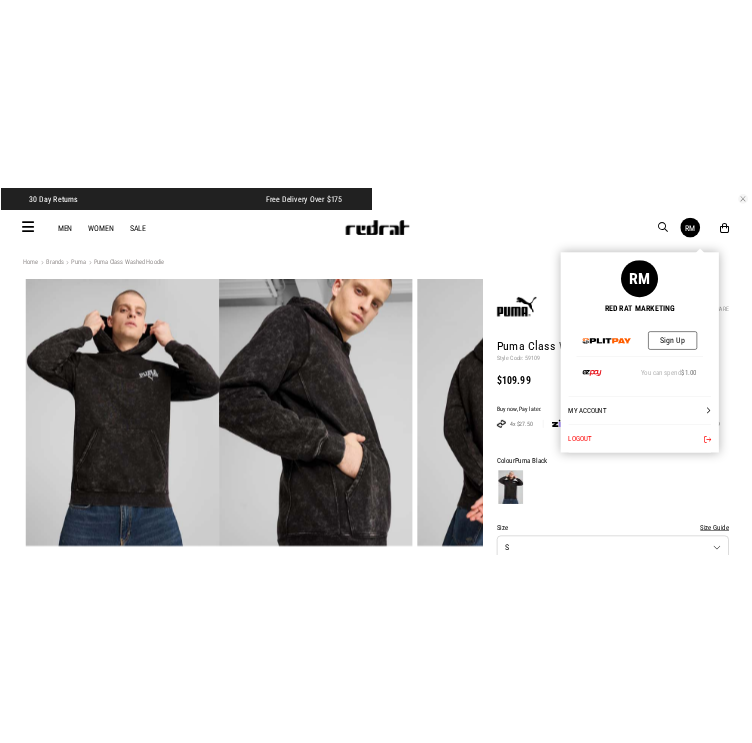 scroll, scrollTop: 0, scrollLeft: 0, axis: both 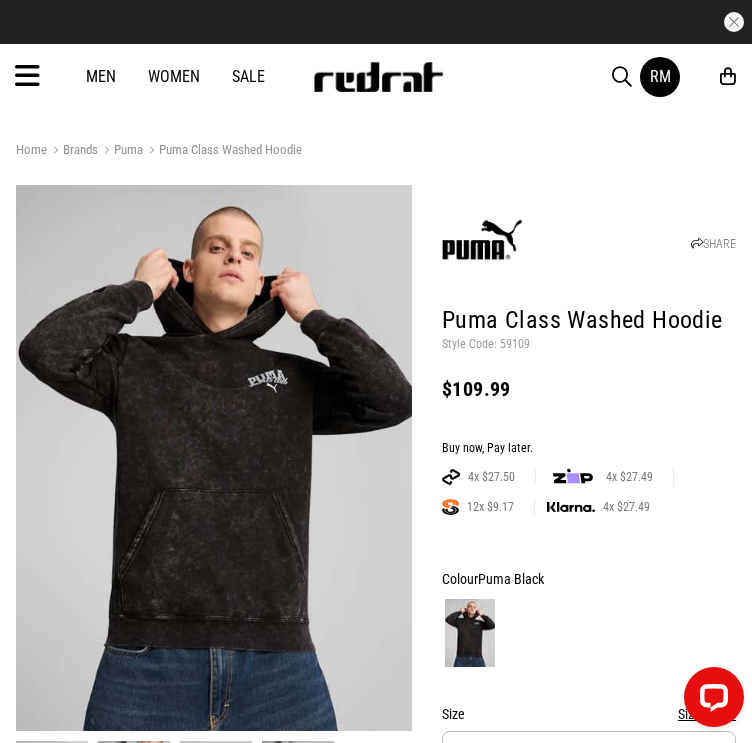 click on "Style Code: 59109" at bounding box center (589, 345) 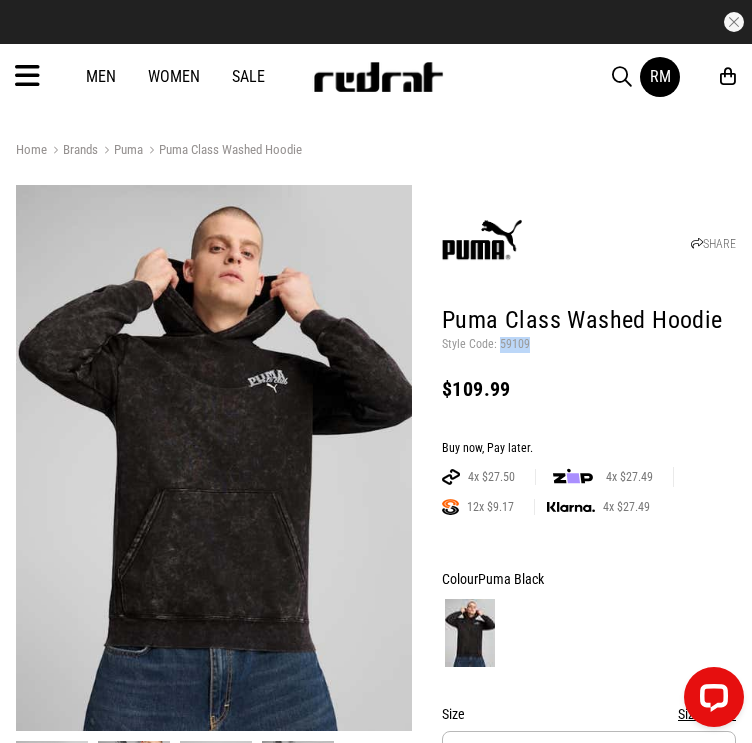 click on "Style Code: 59109" at bounding box center (589, 345) 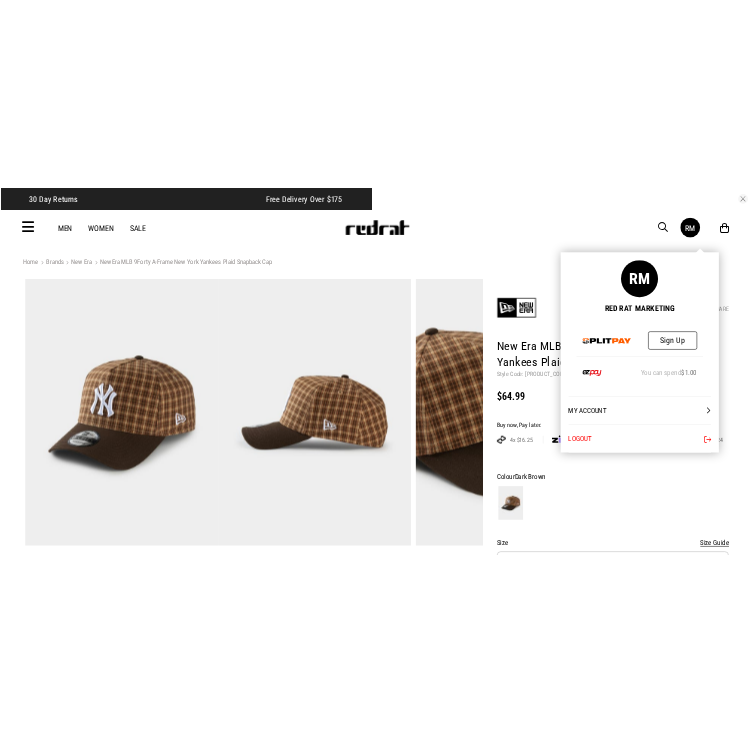 scroll, scrollTop: 0, scrollLeft: 0, axis: both 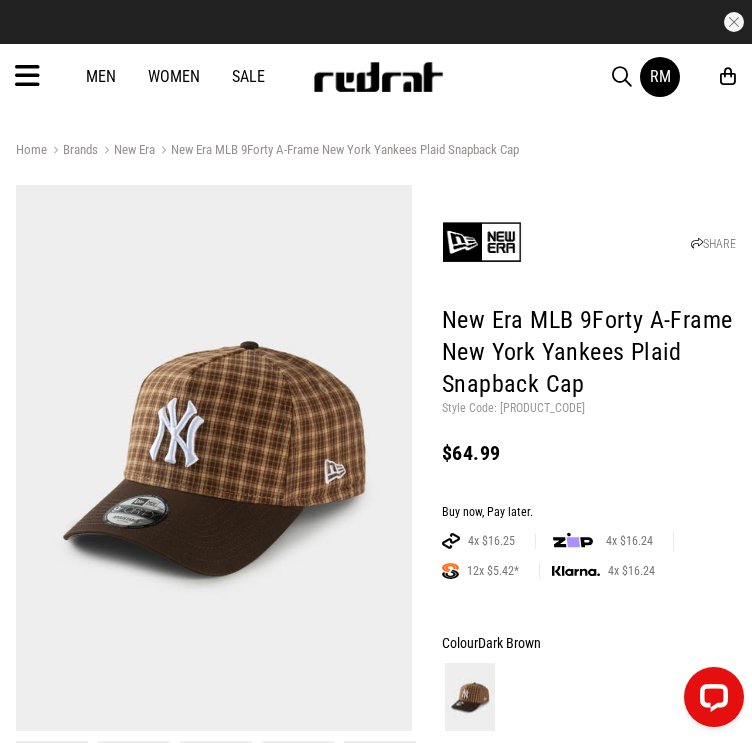 click on "Style Code: 60134" at bounding box center (589, 409) 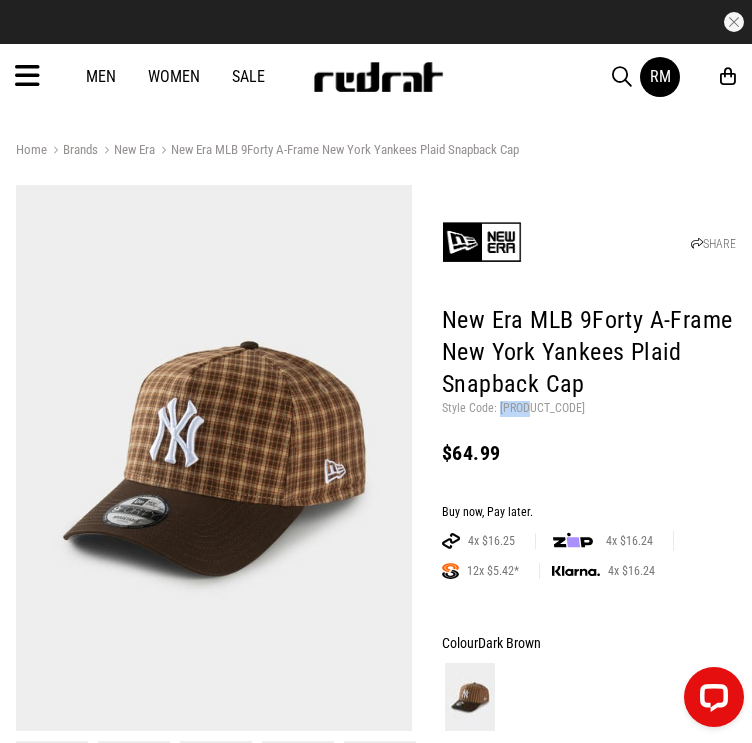 click on "Style Code: 60134" at bounding box center [589, 409] 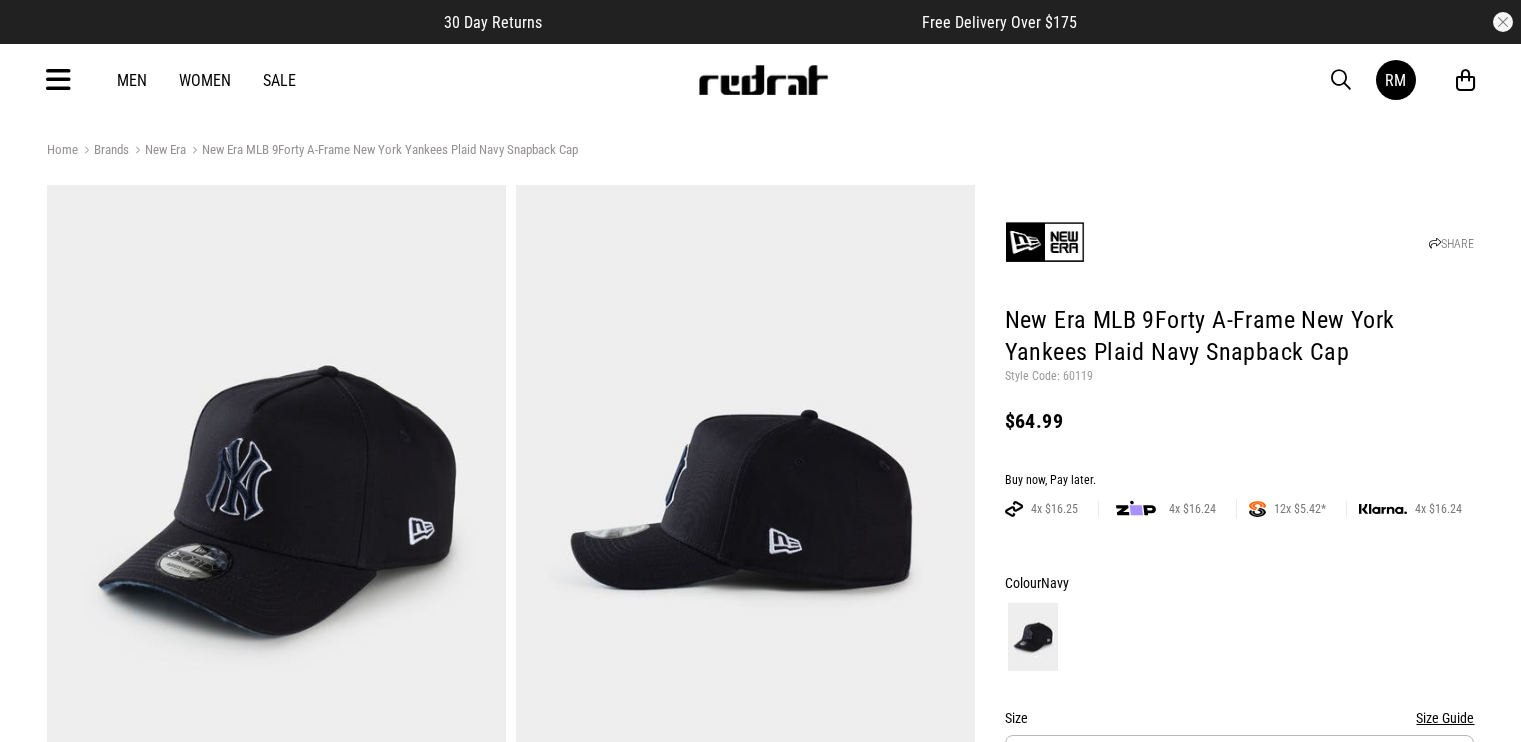 scroll, scrollTop: 0, scrollLeft: 0, axis: both 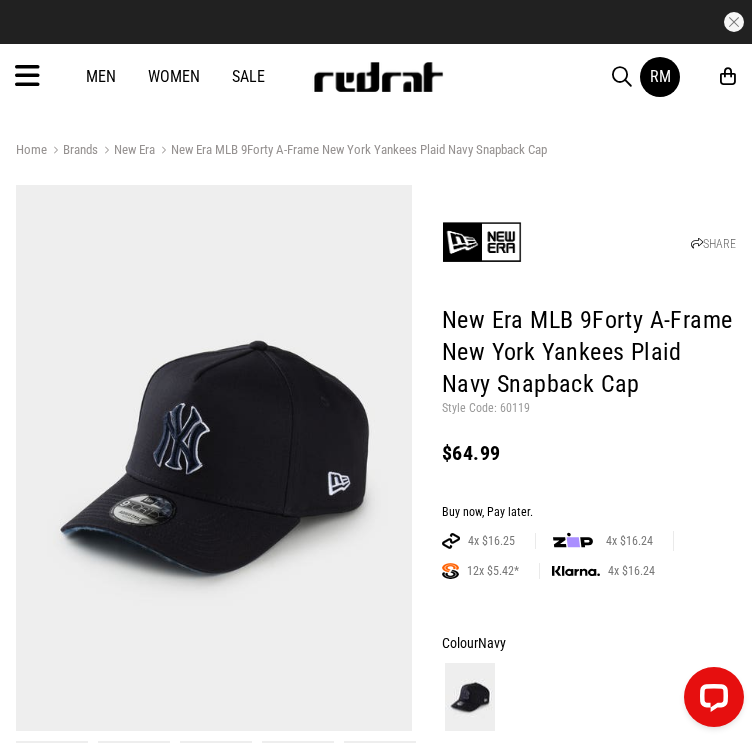 click on "Style Code: 60119" at bounding box center (589, 409) 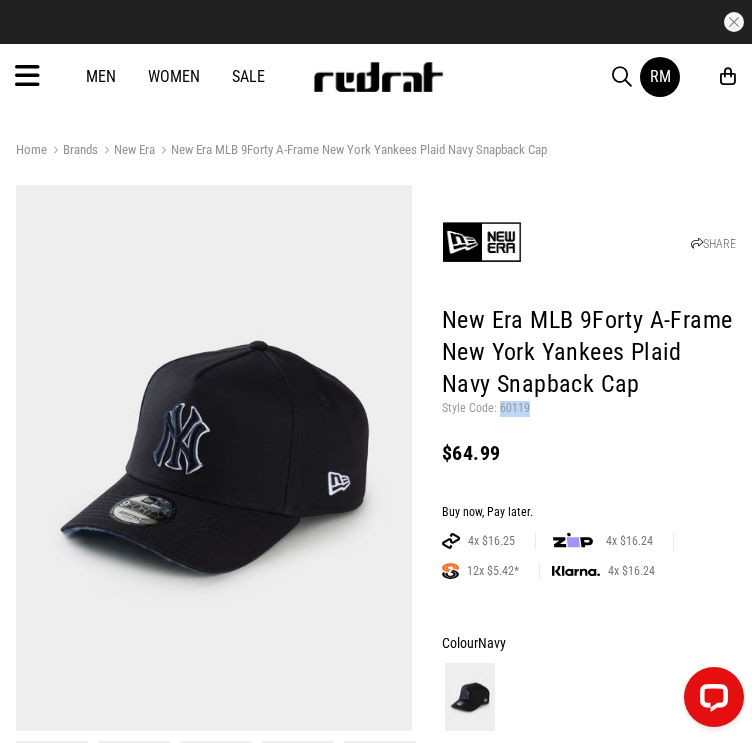 click on "Style Code: 60119" at bounding box center [589, 409] 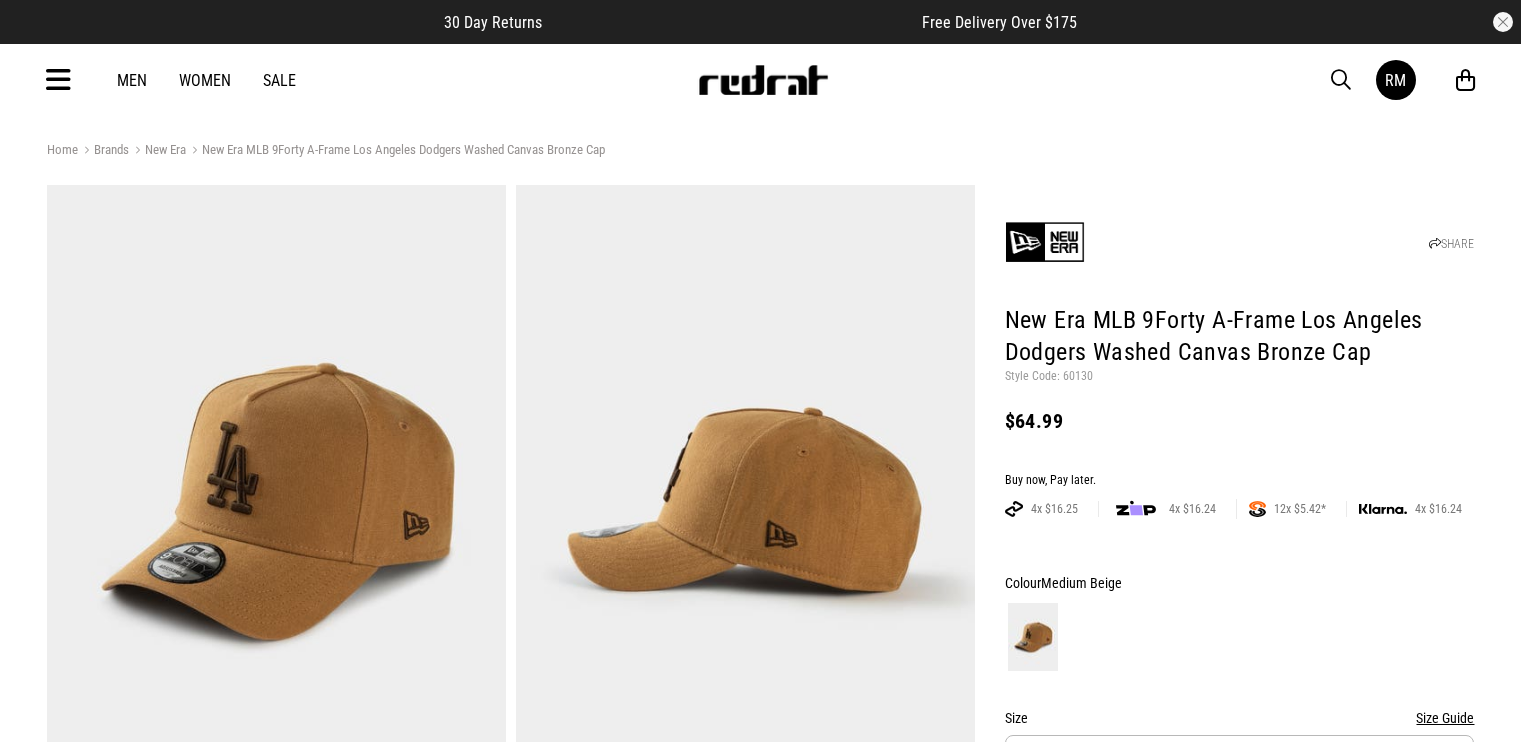 scroll, scrollTop: 0, scrollLeft: 0, axis: both 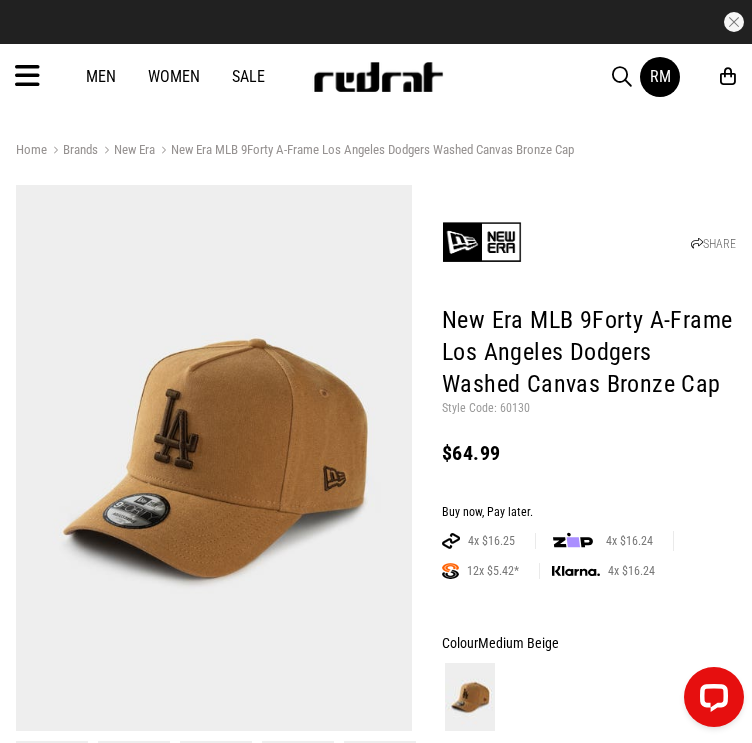 click on "Style Code: 60130" at bounding box center (589, 409) 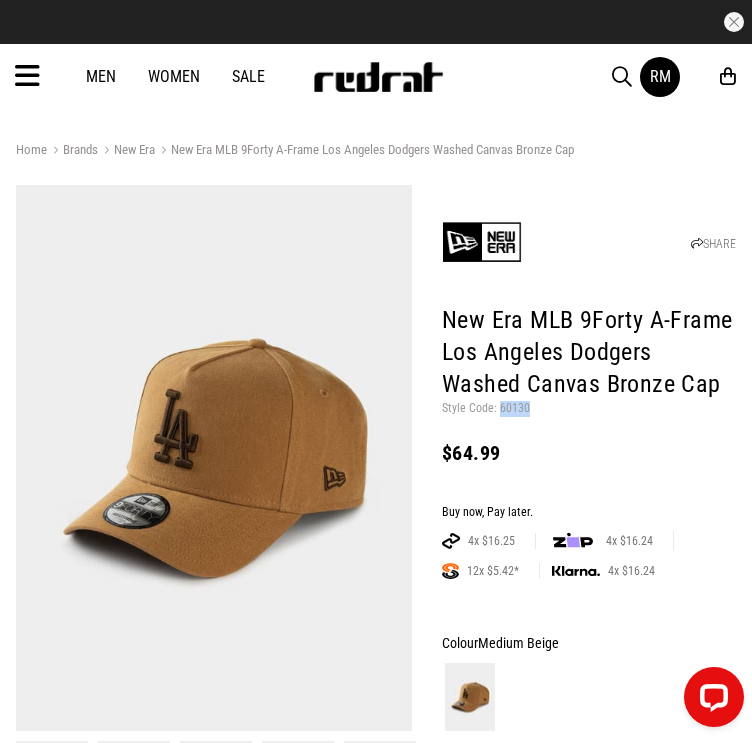 copy on "60130" 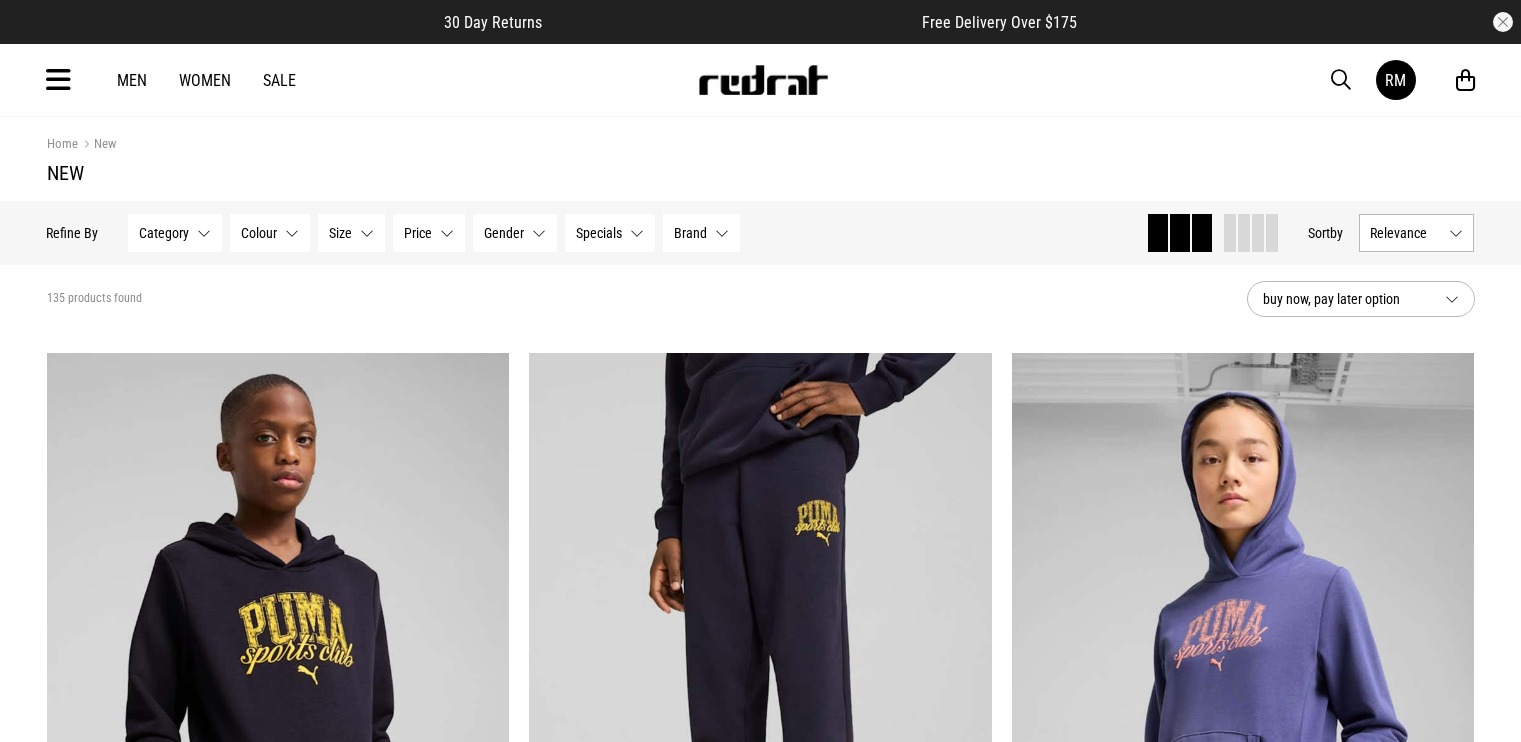 scroll, scrollTop: 0, scrollLeft: 0, axis: both 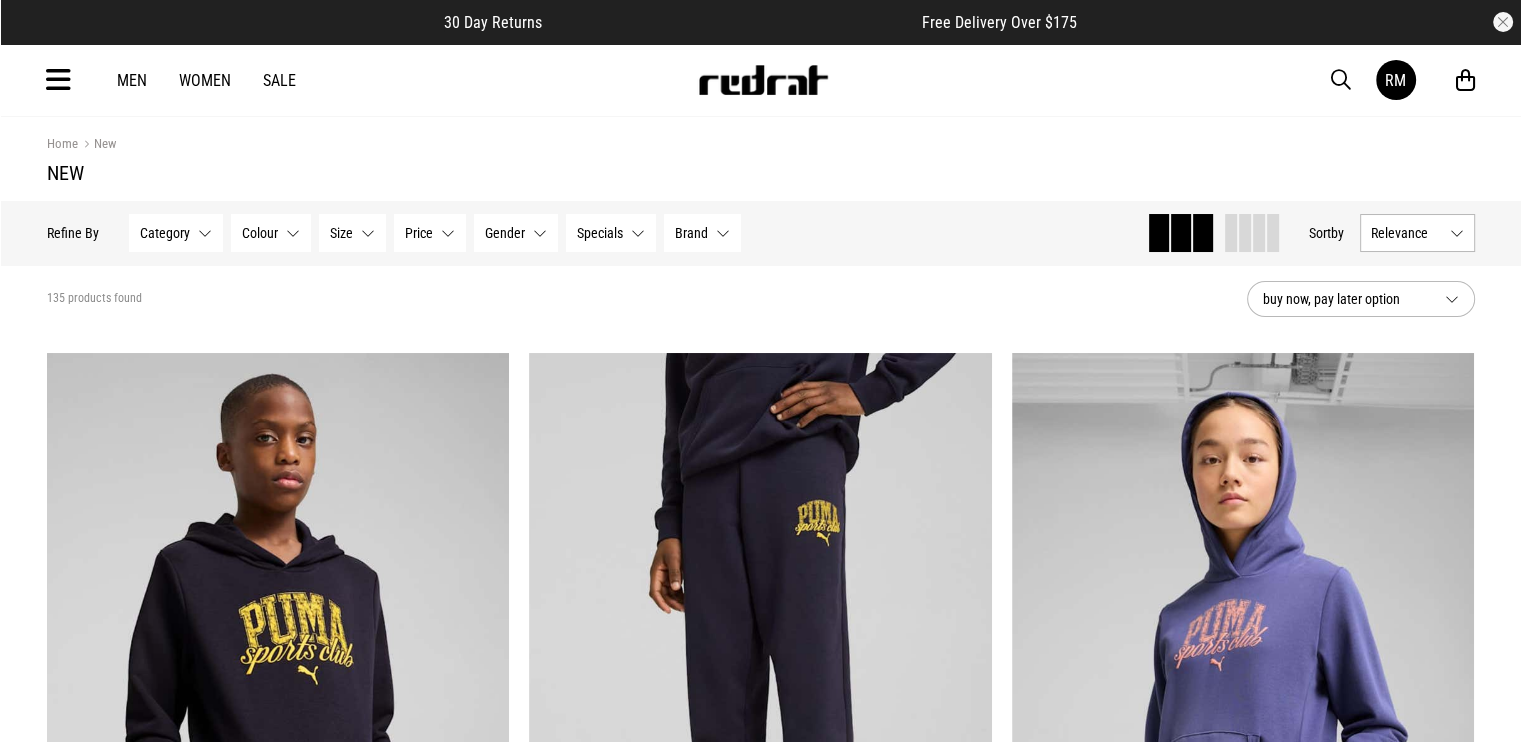click at bounding box center [763, 89] 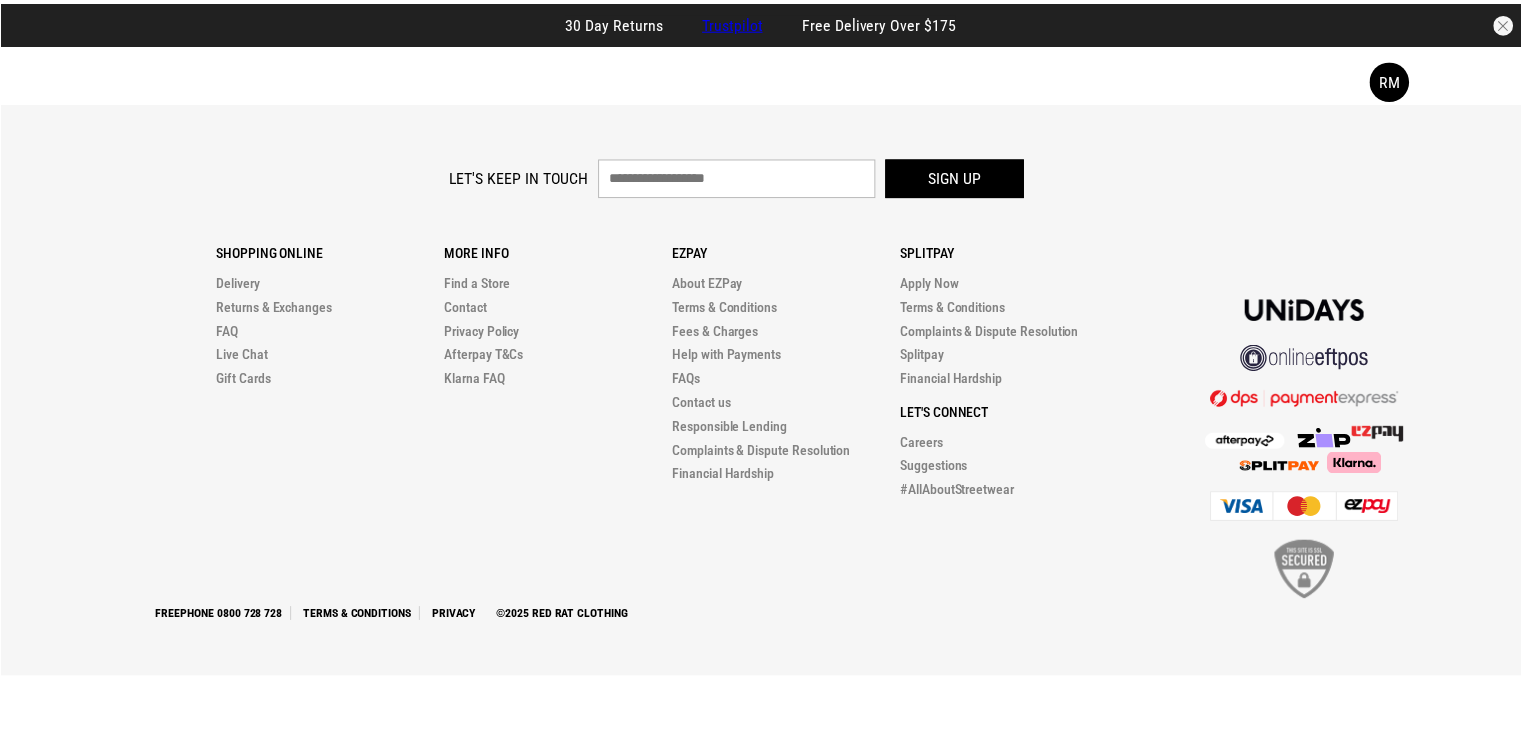 scroll, scrollTop: 0, scrollLeft: 0, axis: both 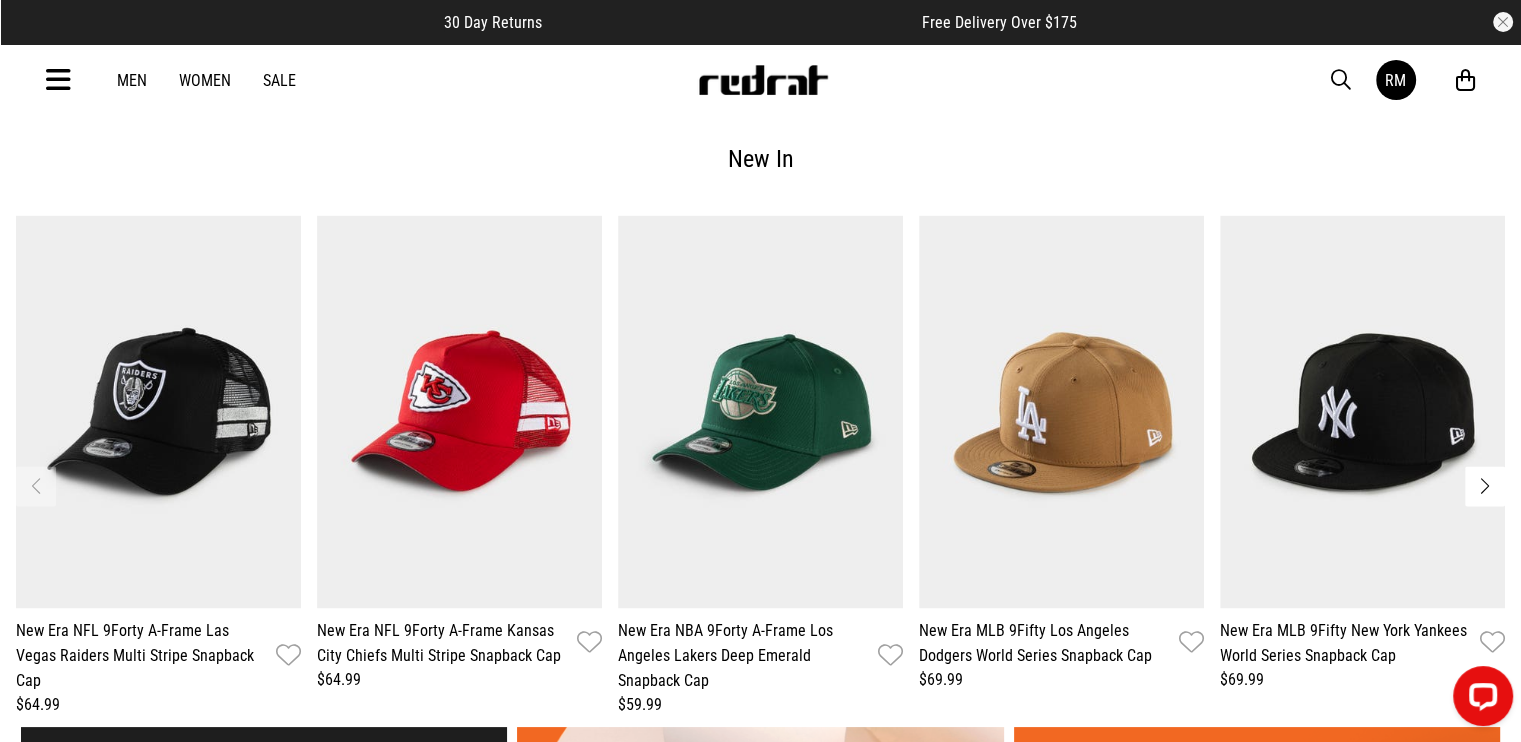 click at bounding box center (58, 80) 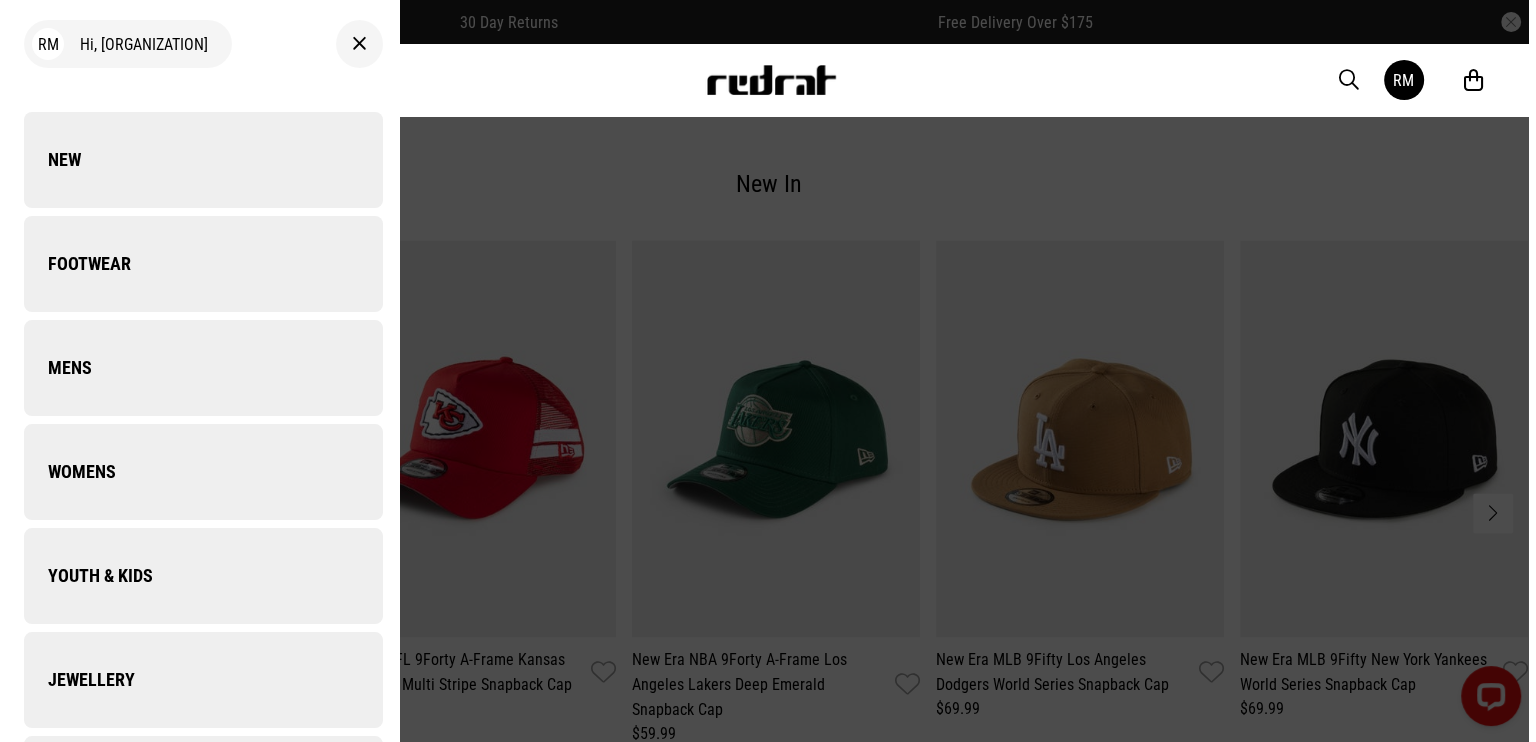 scroll, scrollTop: 2917, scrollLeft: 0, axis: vertical 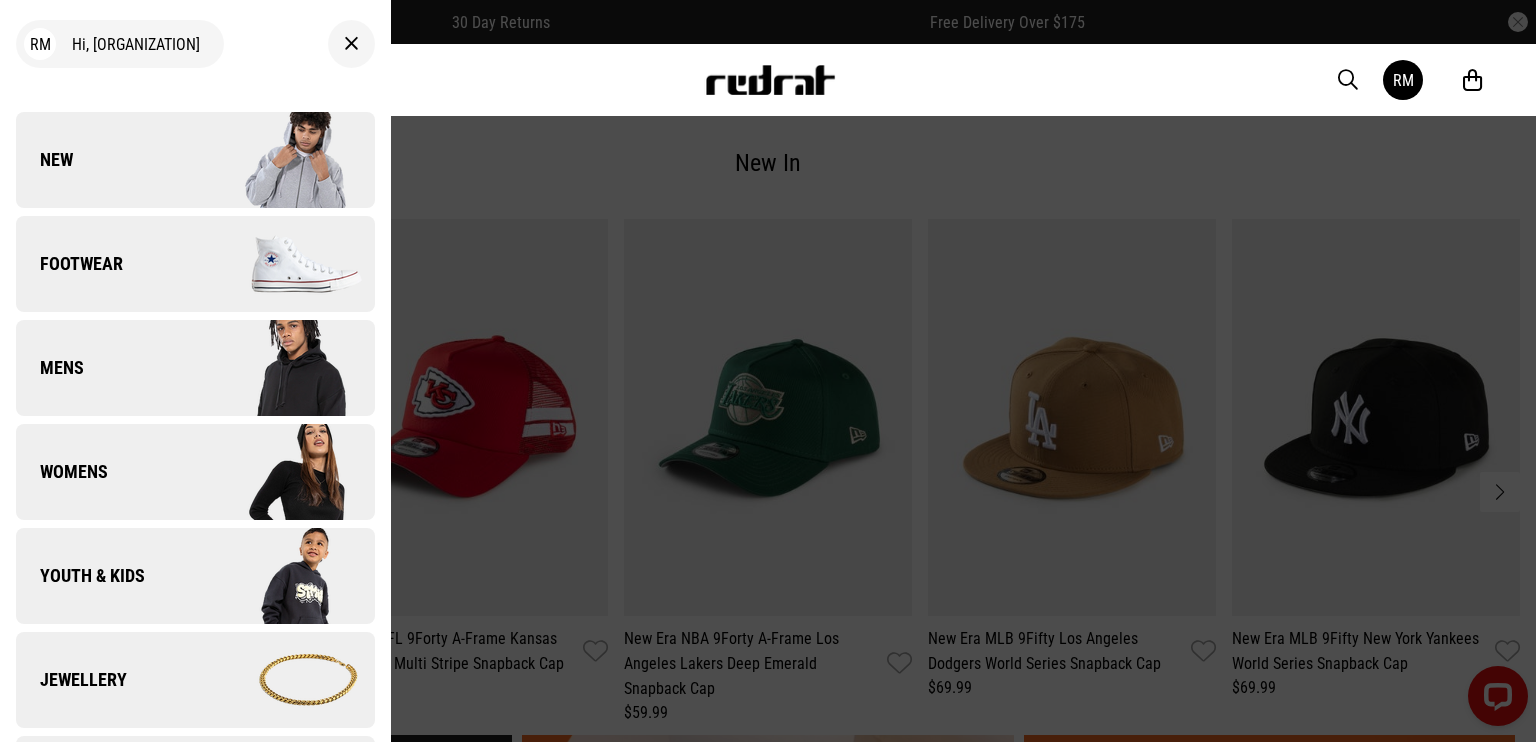 click on "New" at bounding box center (195, 160) 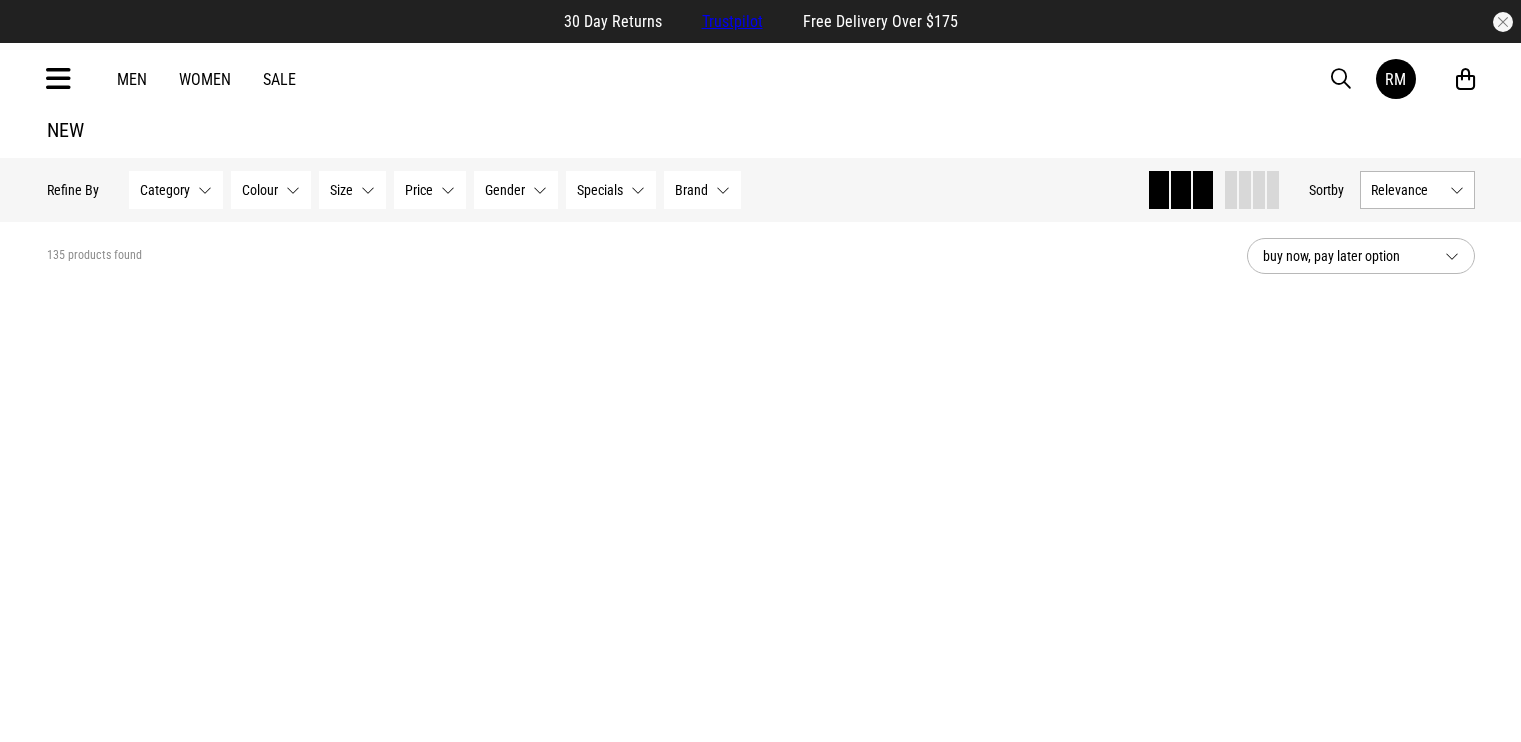 scroll, scrollTop: 0, scrollLeft: 0, axis: both 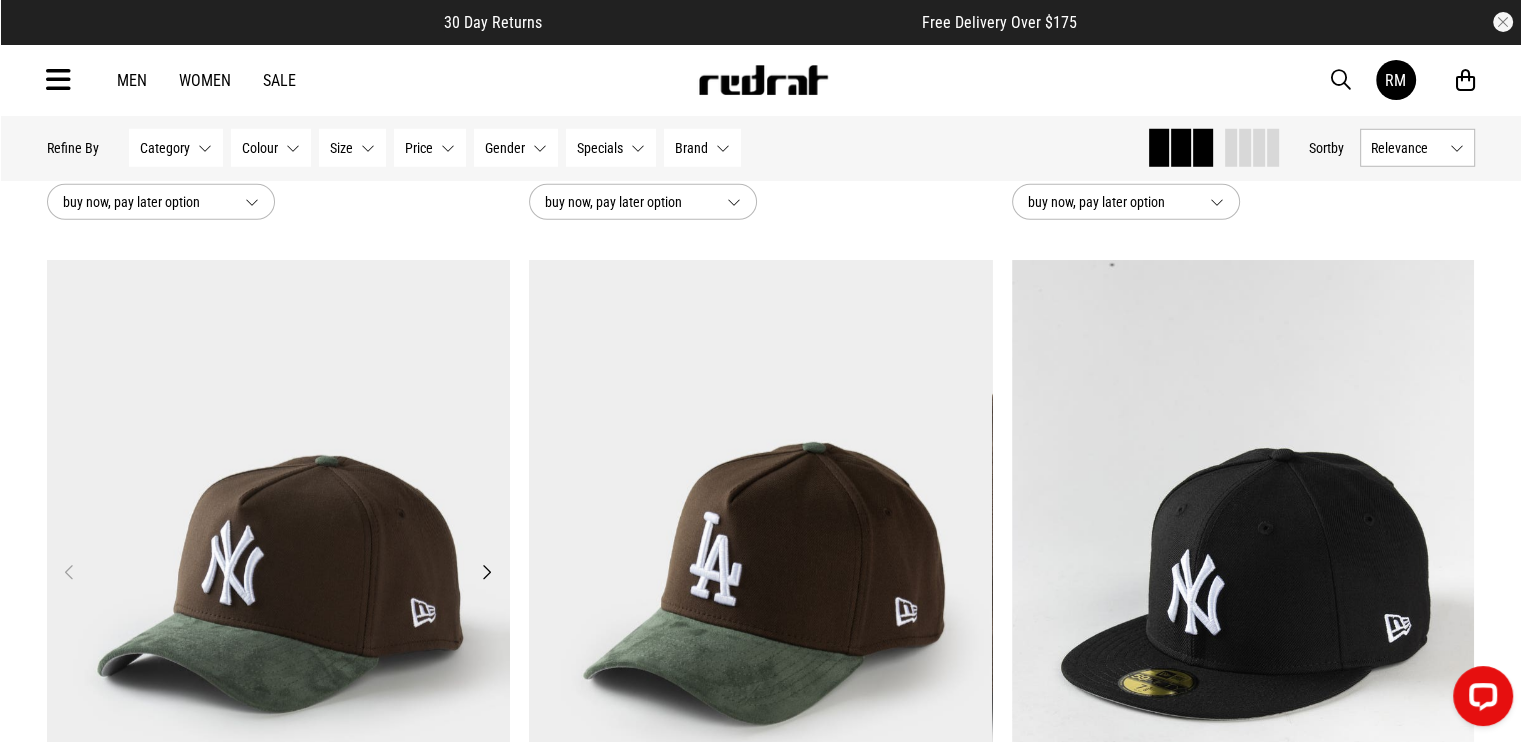 drag, startPoint x: 785, startPoint y: 544, endPoint x: 295, endPoint y: 500, distance: 491.97156 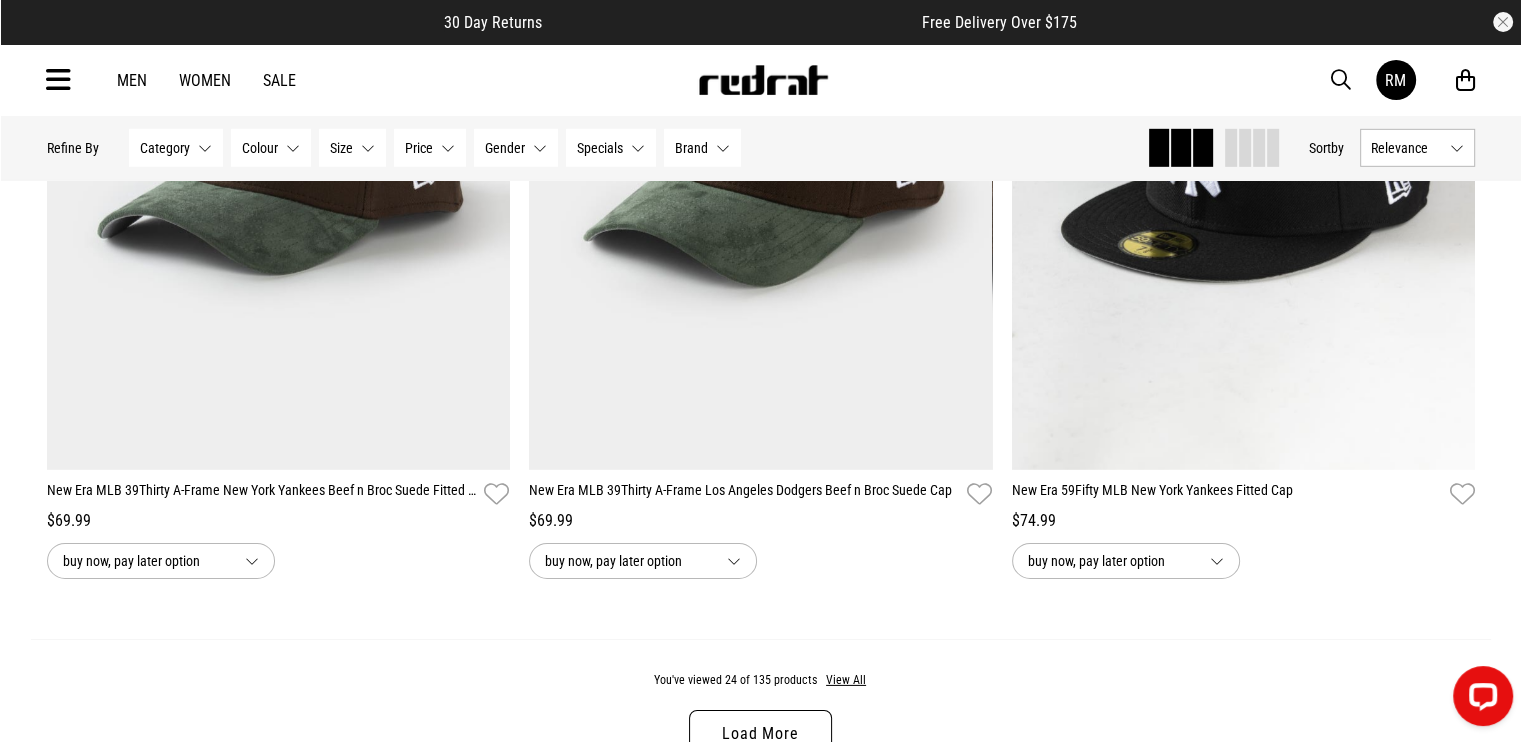 scroll, scrollTop: 6173, scrollLeft: 0, axis: vertical 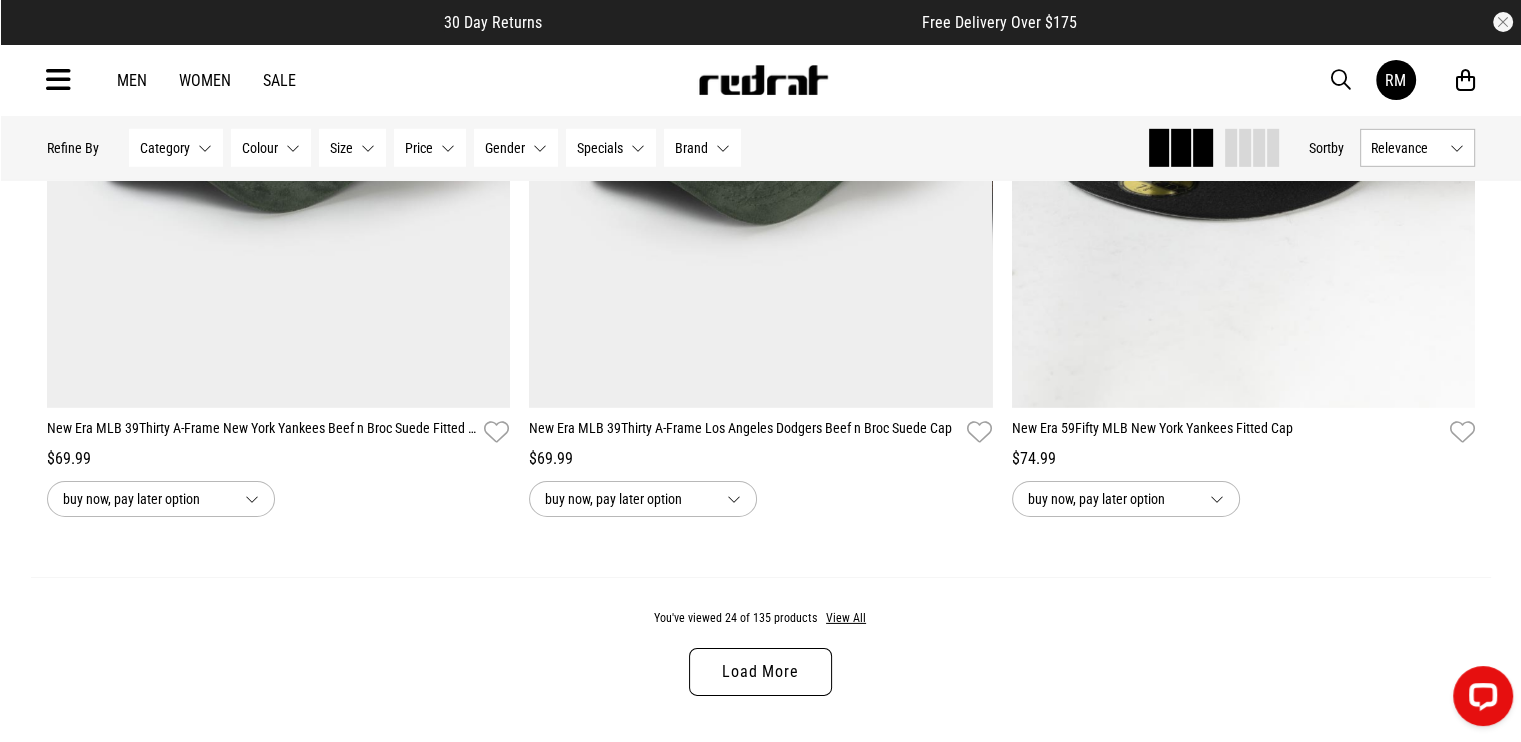 click on "Load More" at bounding box center [760, 672] 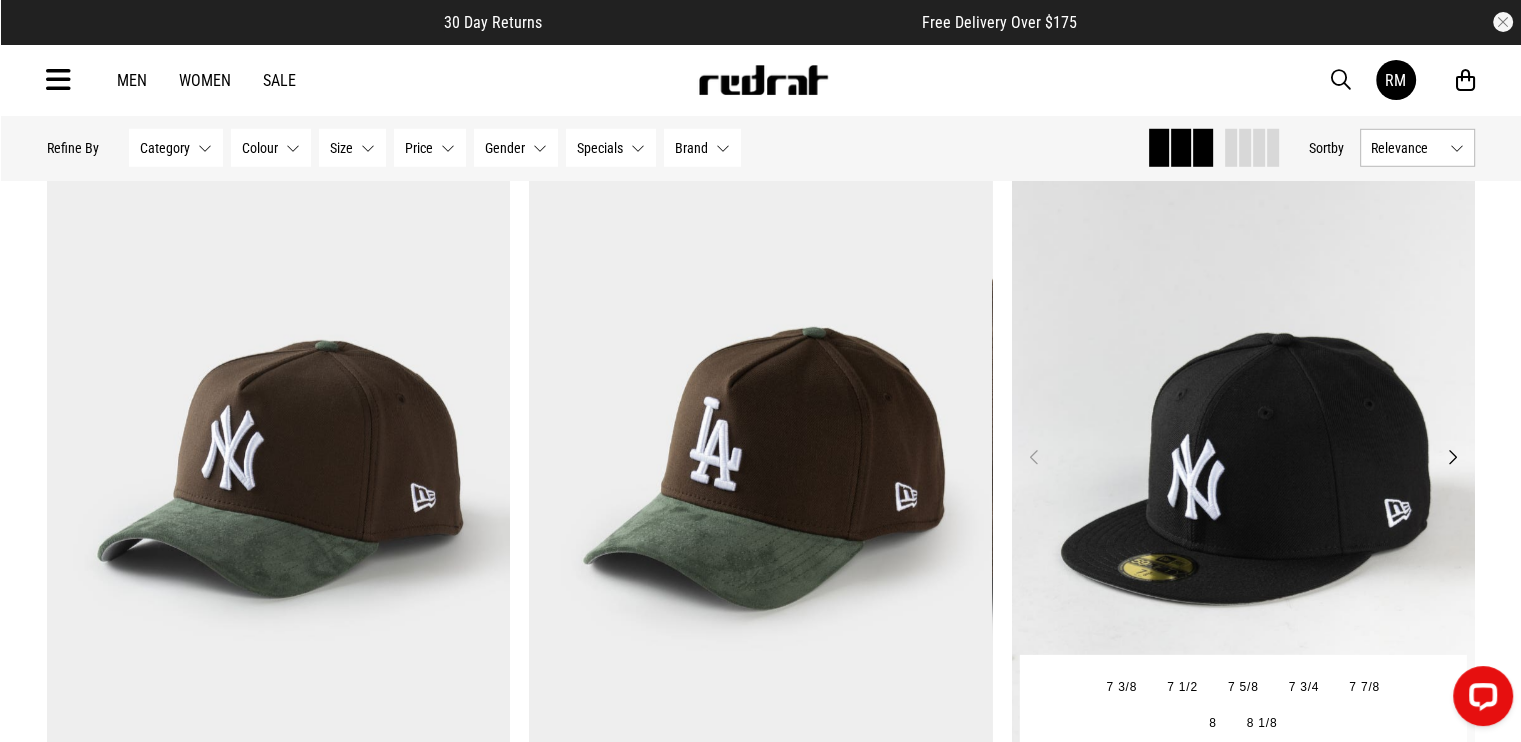 scroll, scrollTop: 5773, scrollLeft: 0, axis: vertical 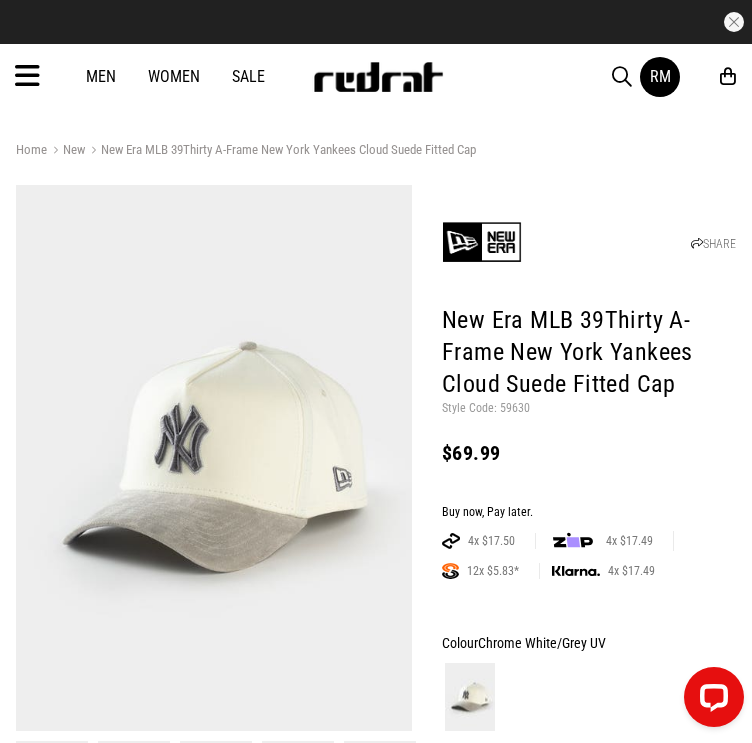 click on "Style Code: 59630" at bounding box center [589, 409] 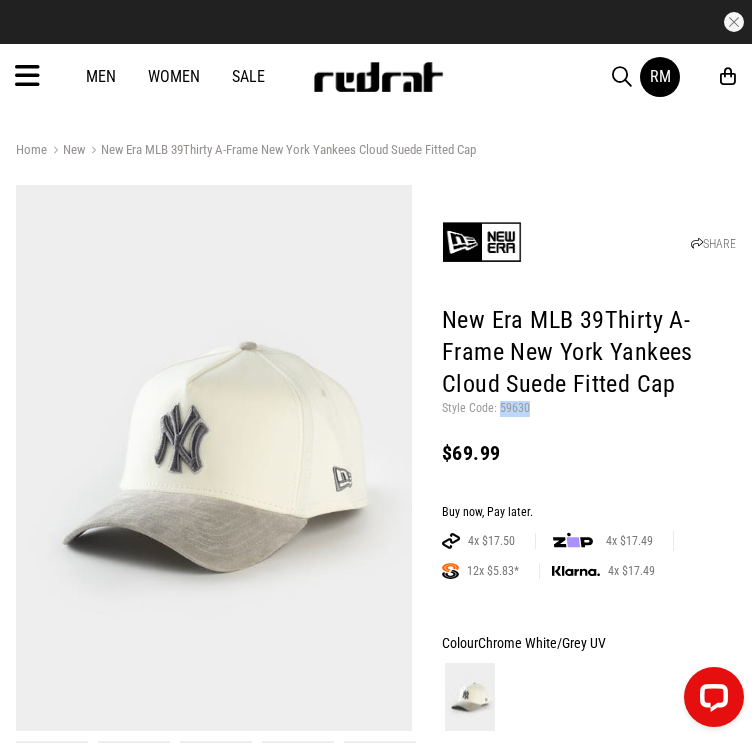 click on "Style Code: 59630" at bounding box center (589, 409) 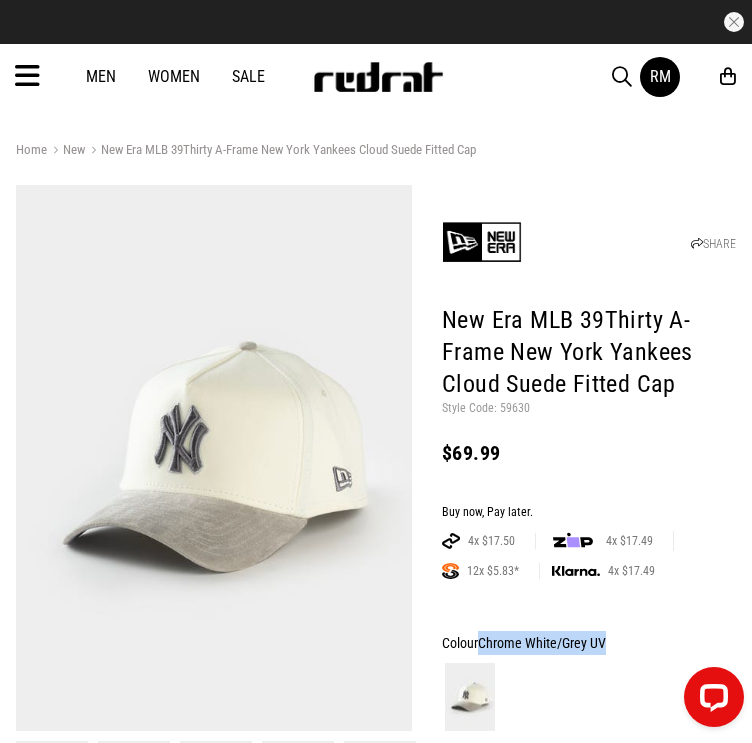 drag, startPoint x: 577, startPoint y: 630, endPoint x: 480, endPoint y: 632, distance: 97.020615 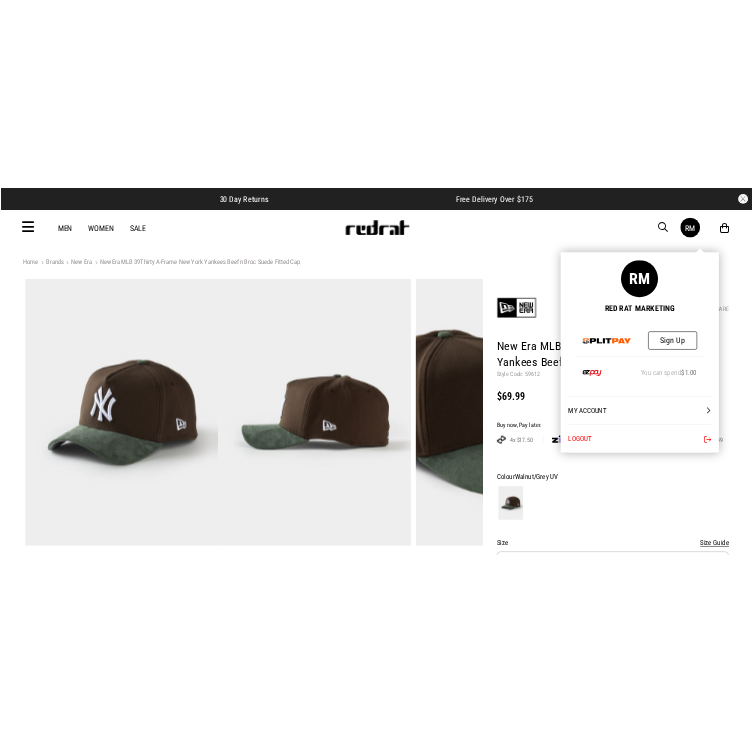 scroll, scrollTop: 0, scrollLeft: 0, axis: both 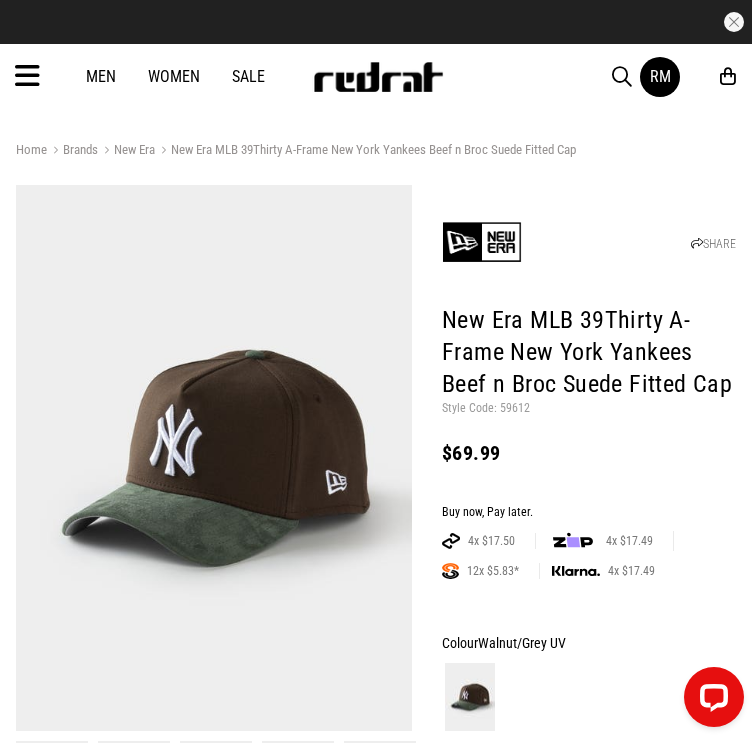 click on "Style Code: 59612" at bounding box center [589, 409] 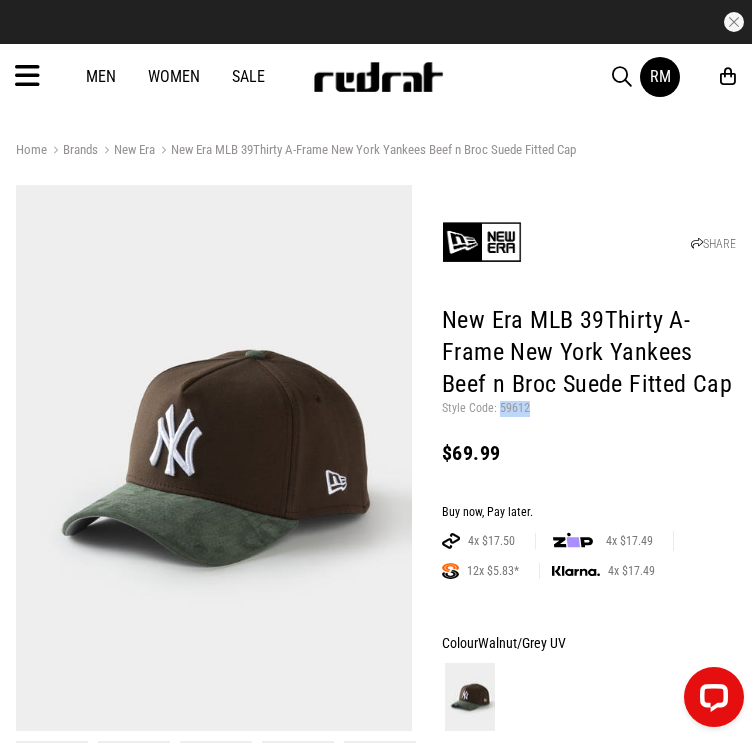 click on "Style Code: 59612" at bounding box center (589, 409) 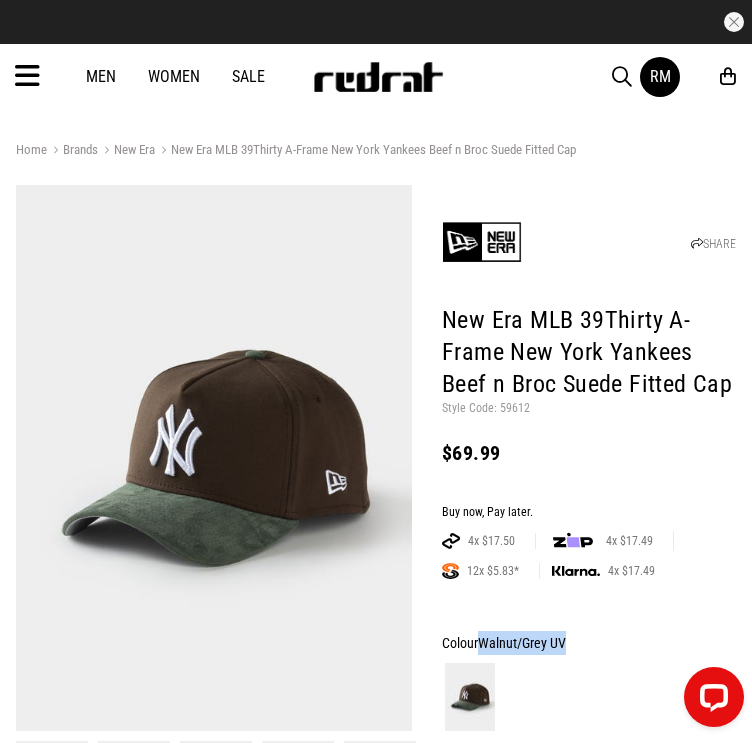 drag, startPoint x: 574, startPoint y: 637, endPoint x: 484, endPoint y: 637, distance: 90 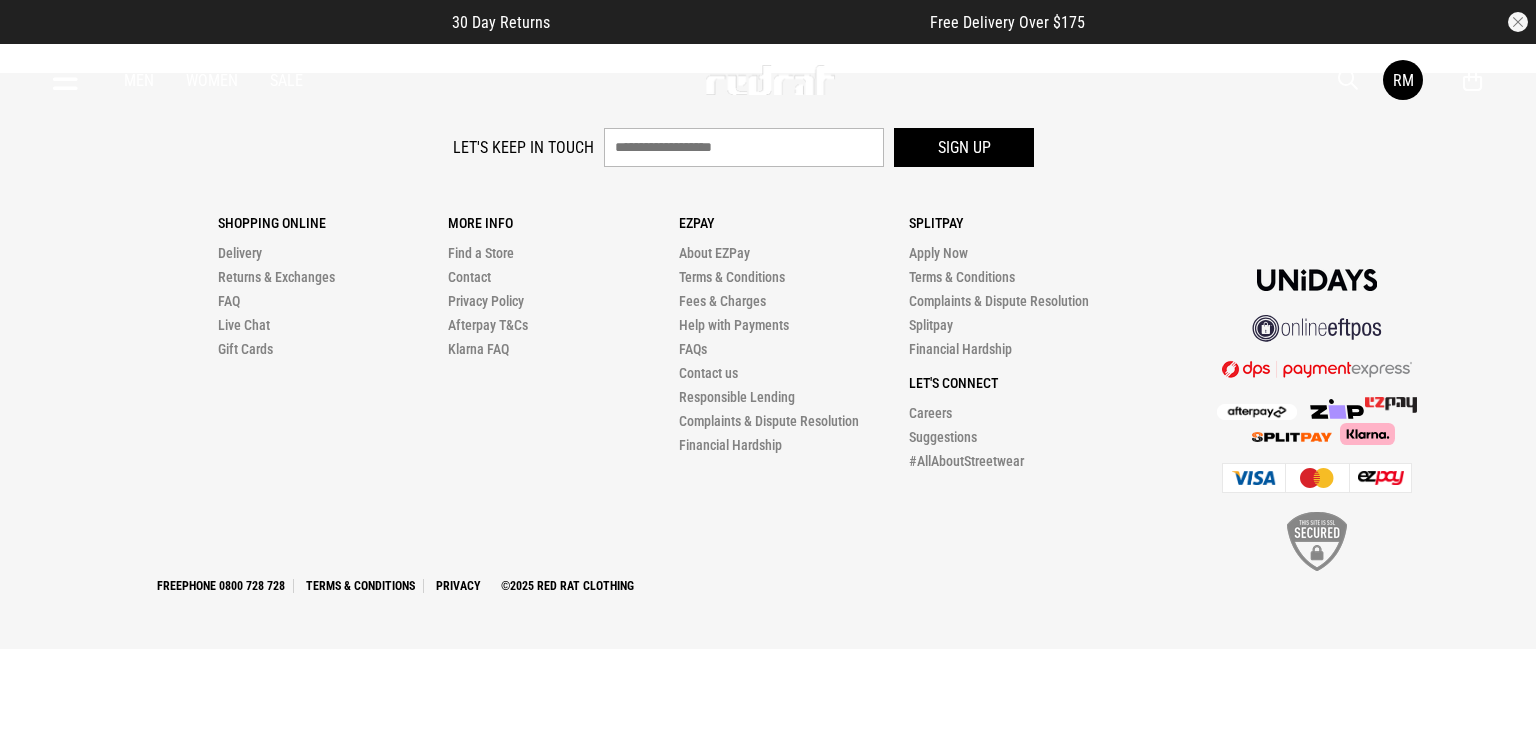scroll, scrollTop: 0, scrollLeft: 0, axis: both 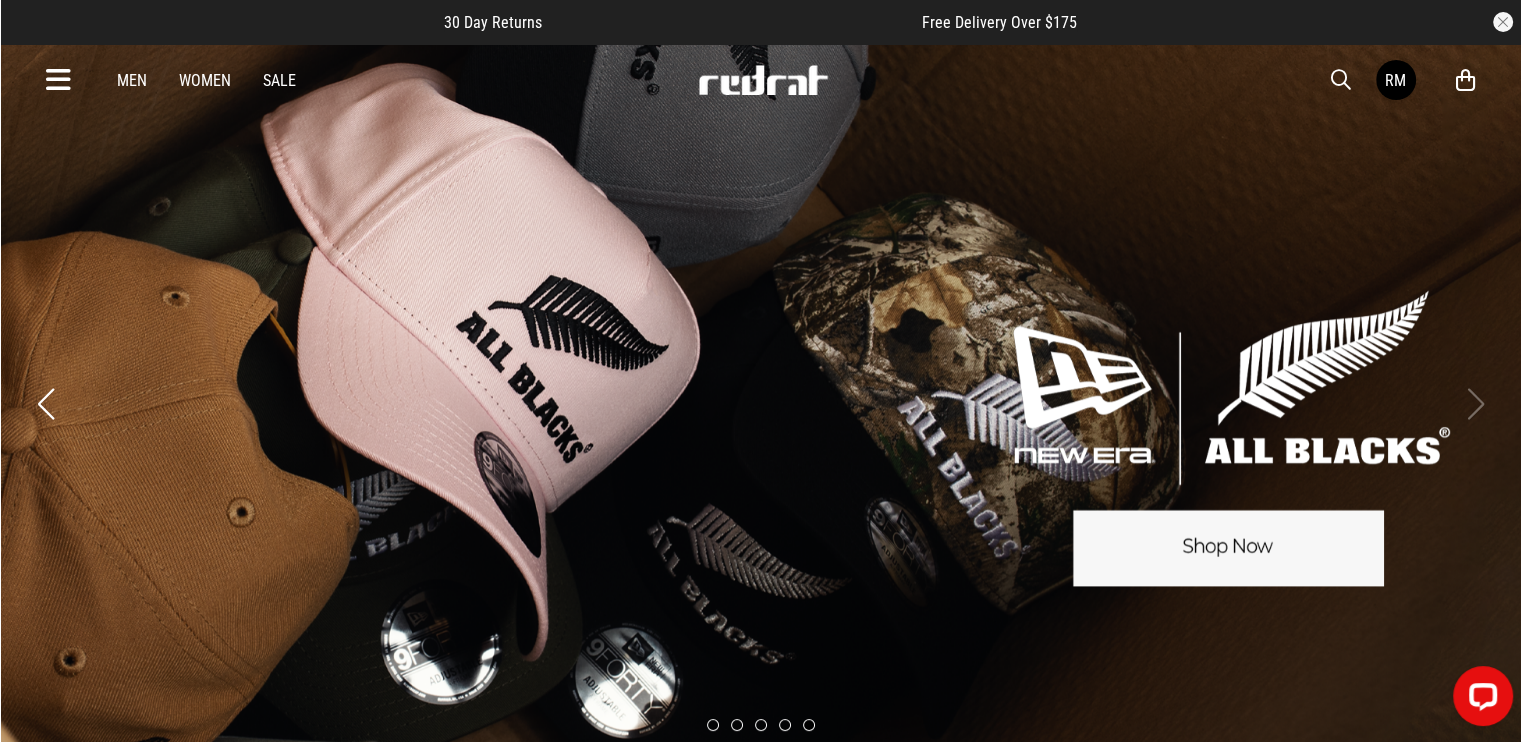click at bounding box center (760, 404) 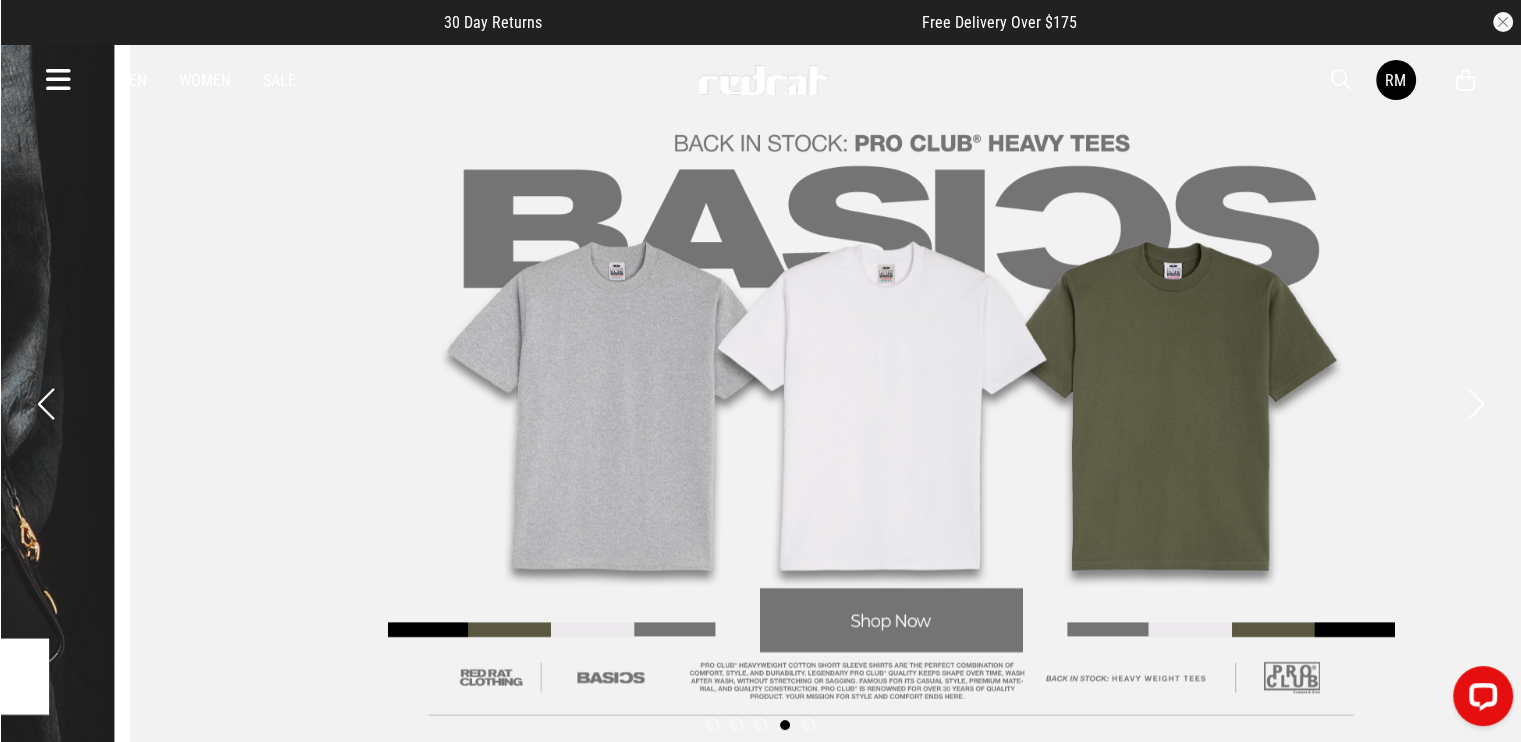 click on "Hi, [PERSON]" at bounding box center [760, 2919] 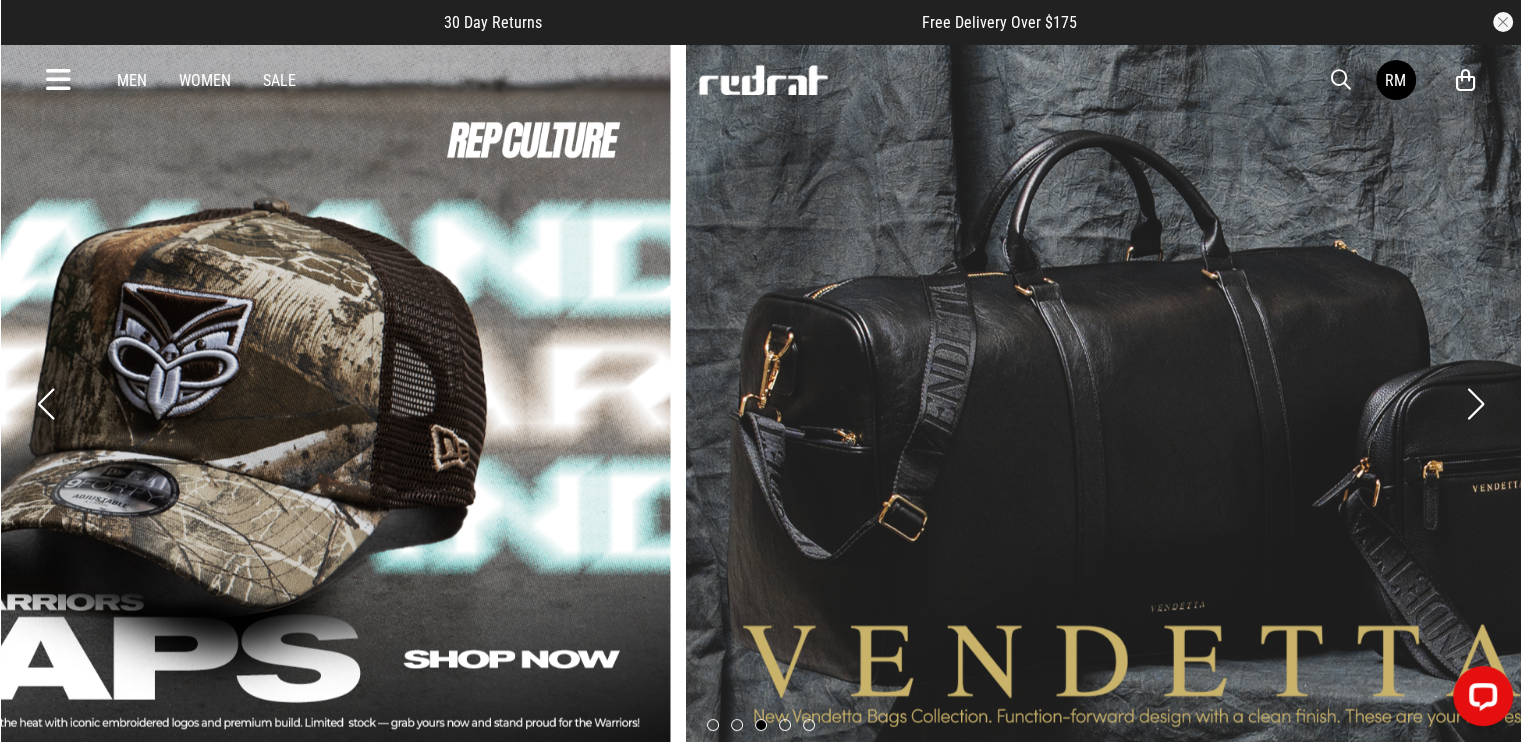 click on "Hi, [PERSON]" at bounding box center [760, 2919] 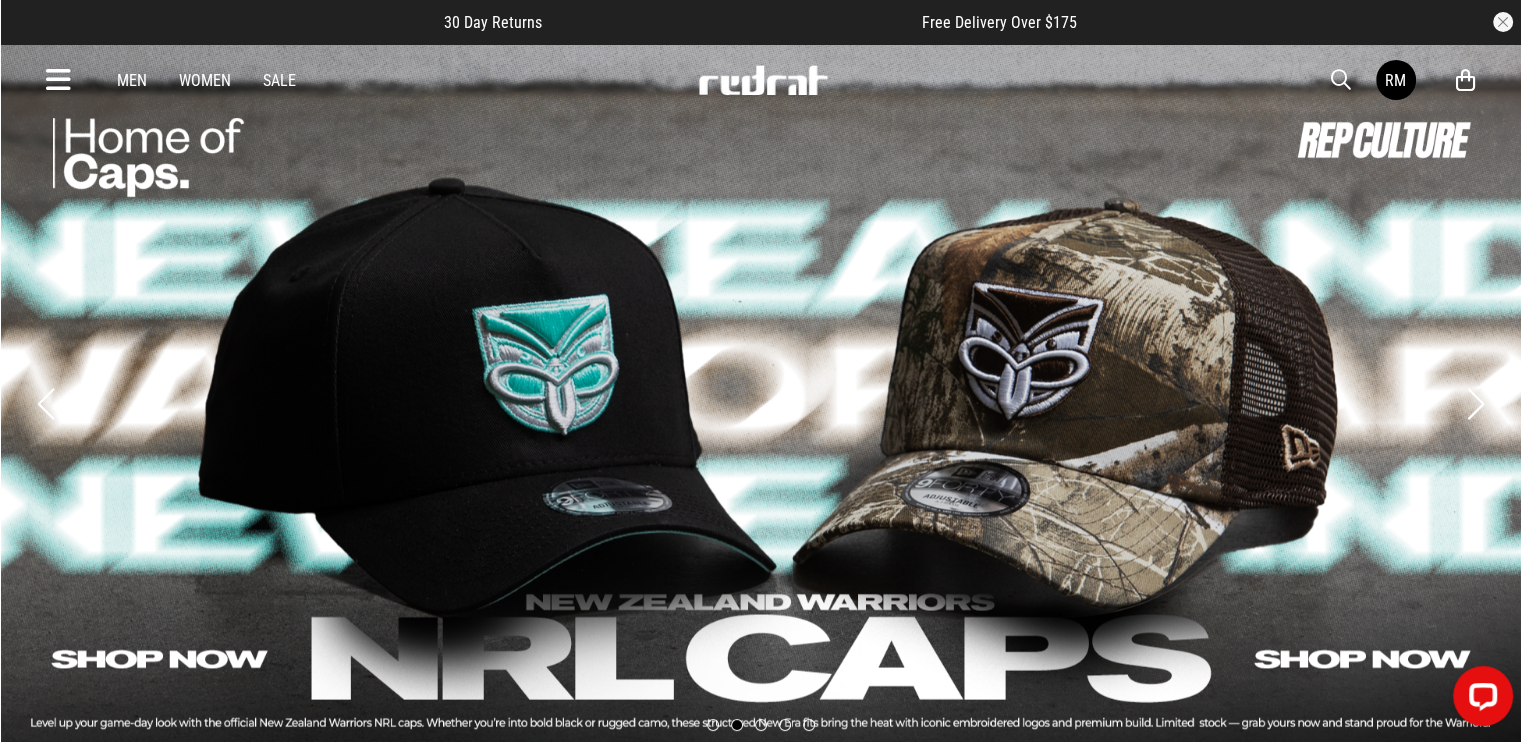 click on "Hi, [PERSON]" at bounding box center (760, 2919) 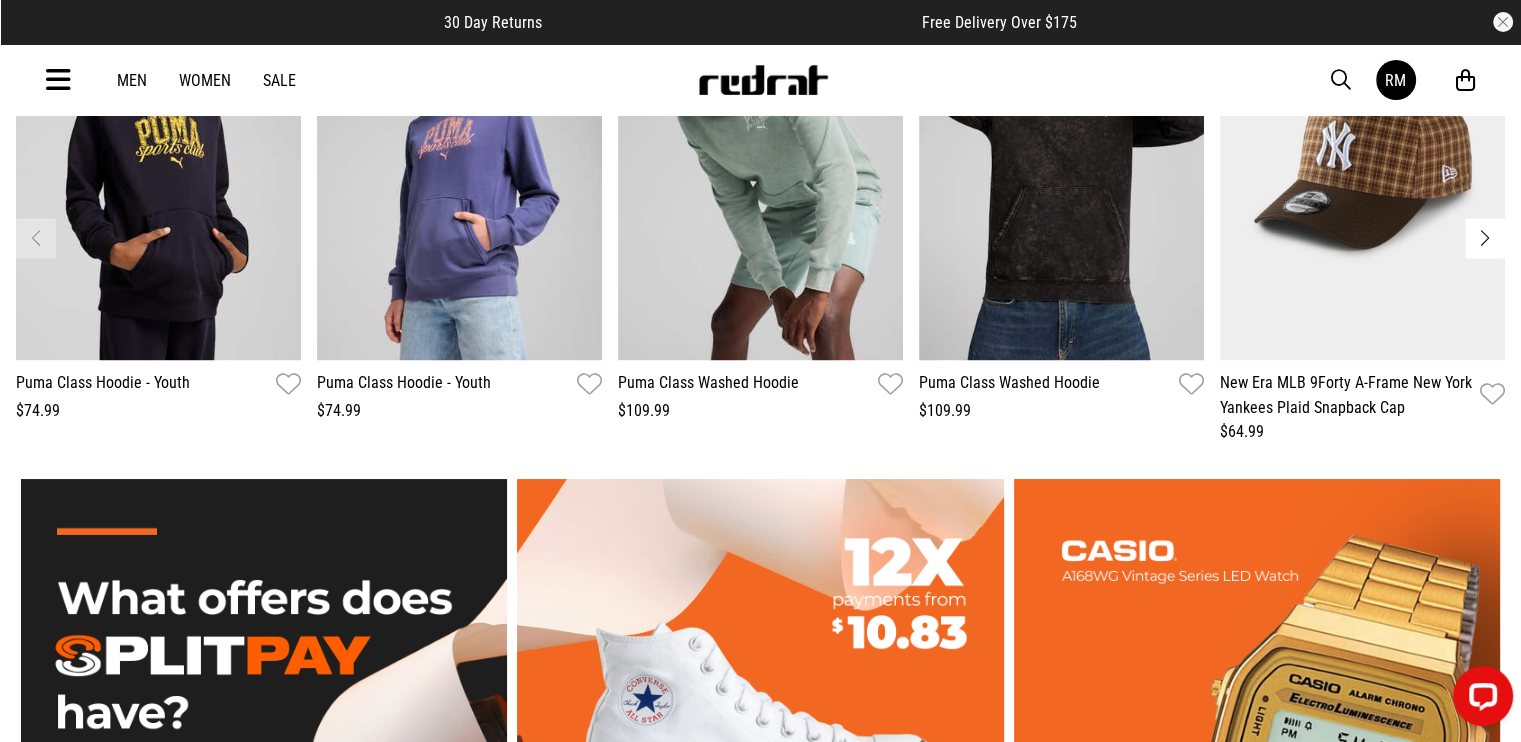 scroll, scrollTop: 2896, scrollLeft: 0, axis: vertical 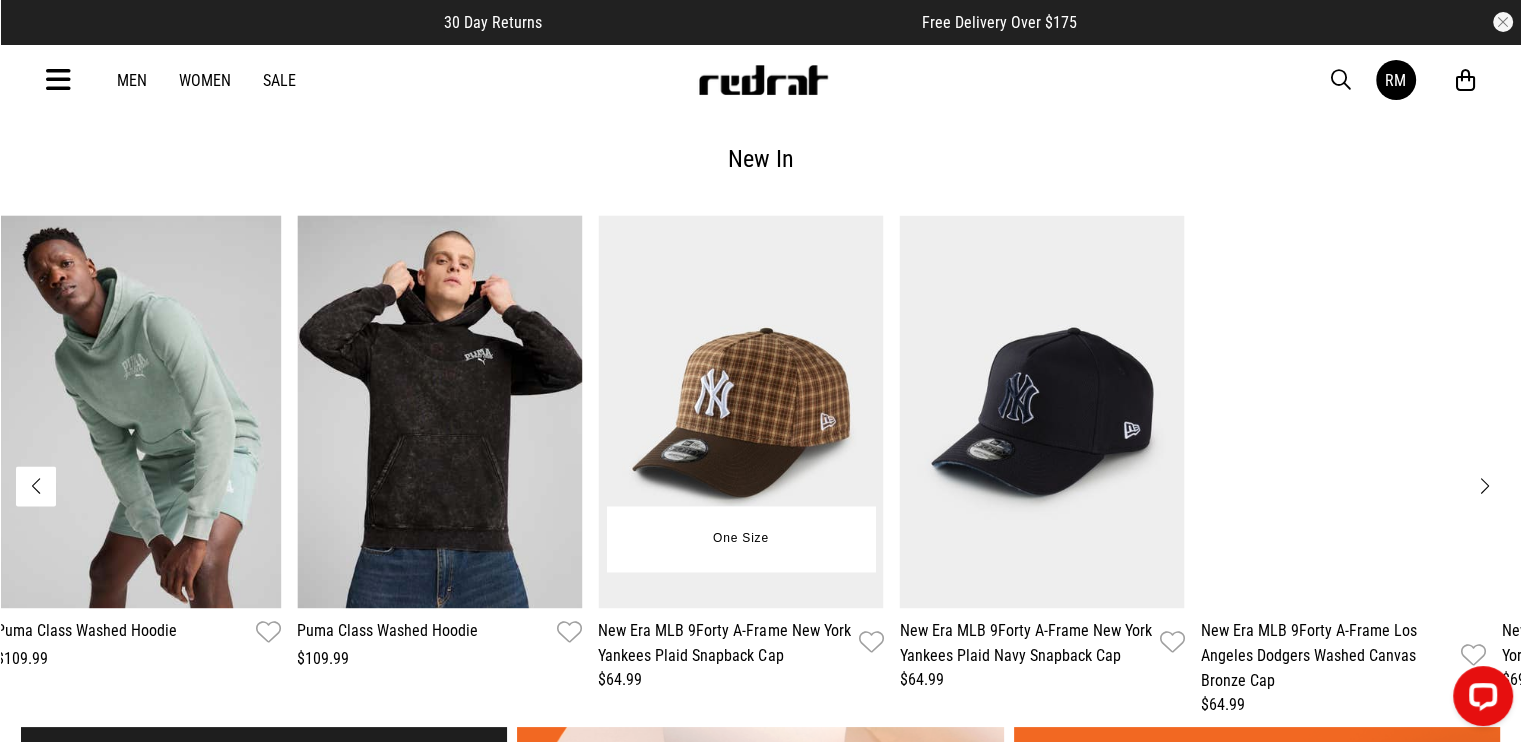 click at bounding box center [740, 411] 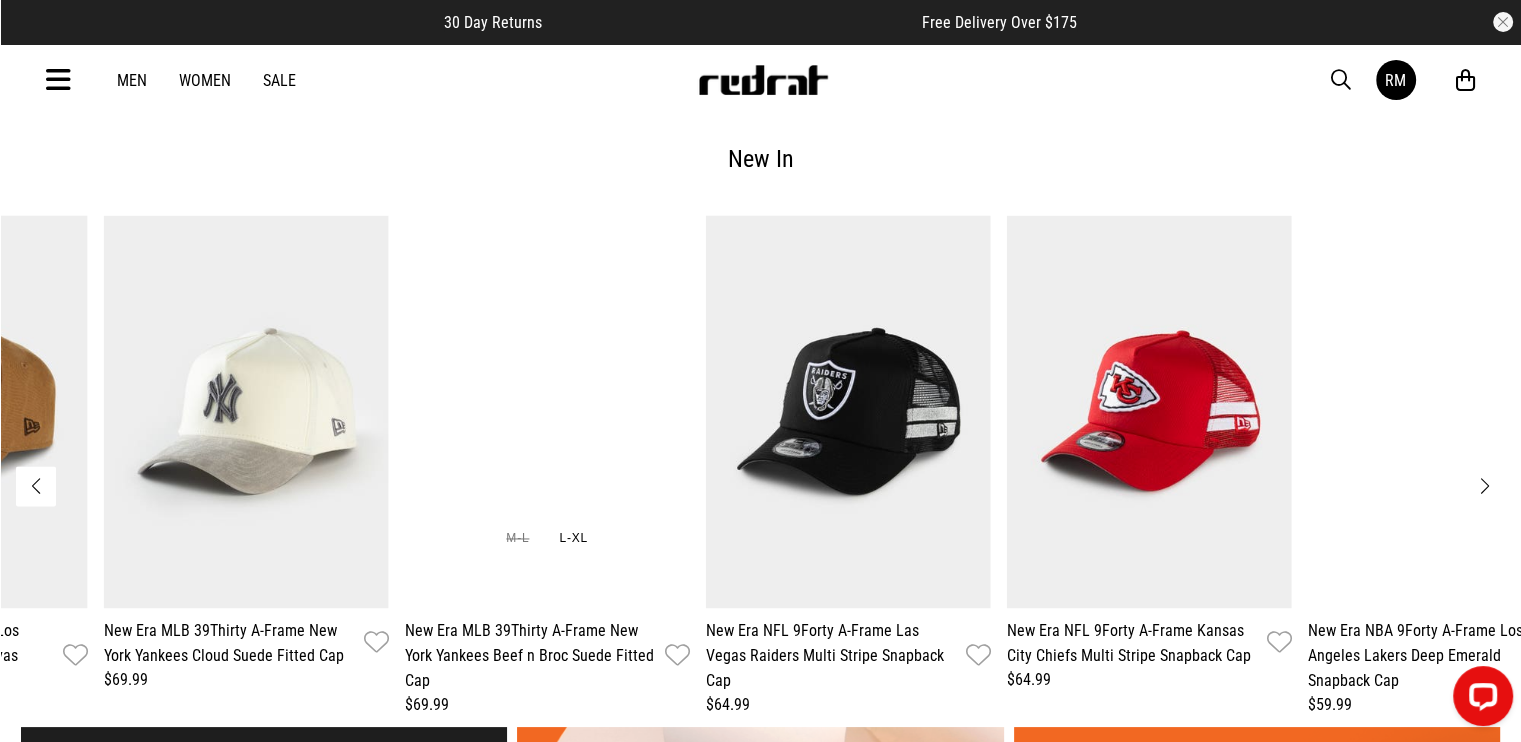 click at bounding box center [547, 411] 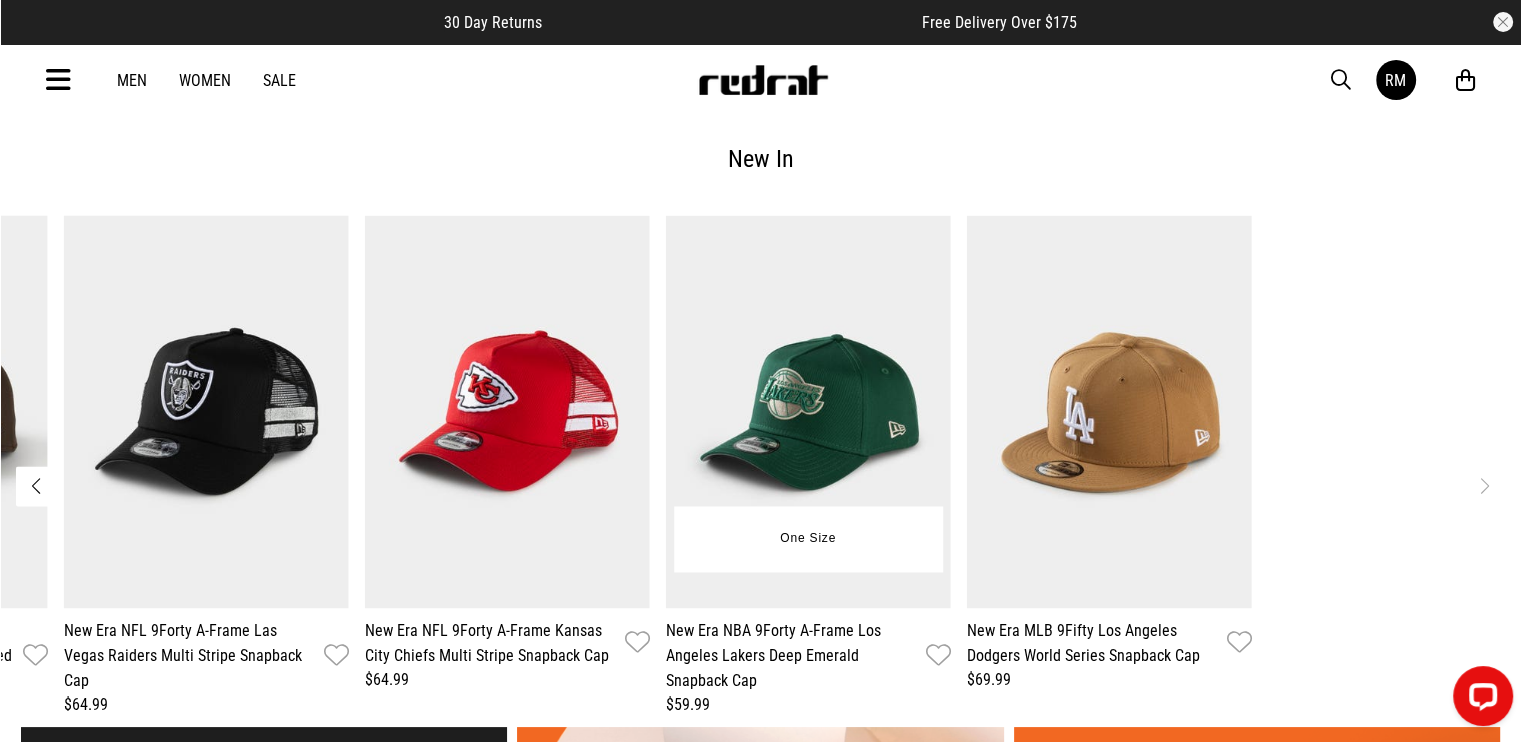 click on "**********" at bounding box center [-1901, 466] 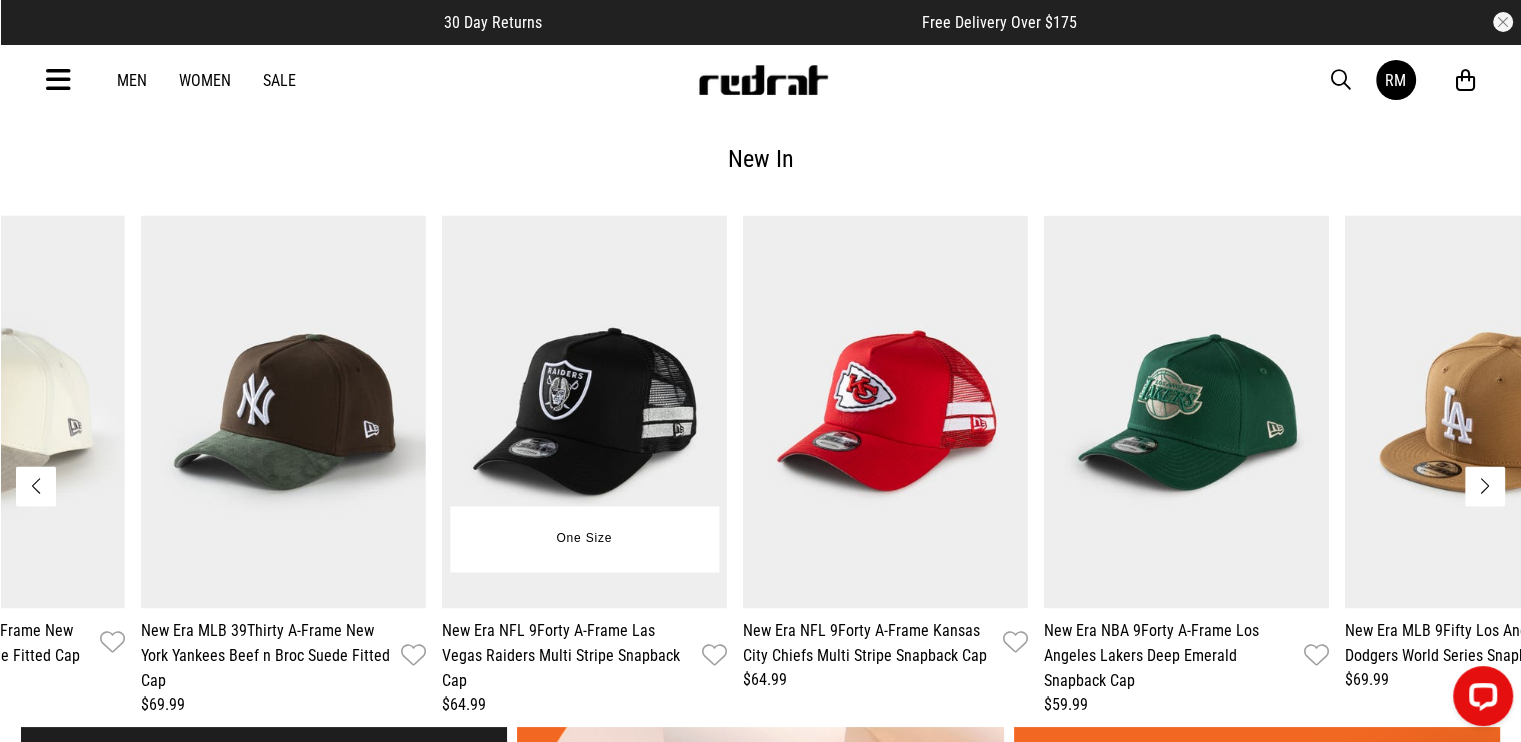 click at bounding box center (584, 411) 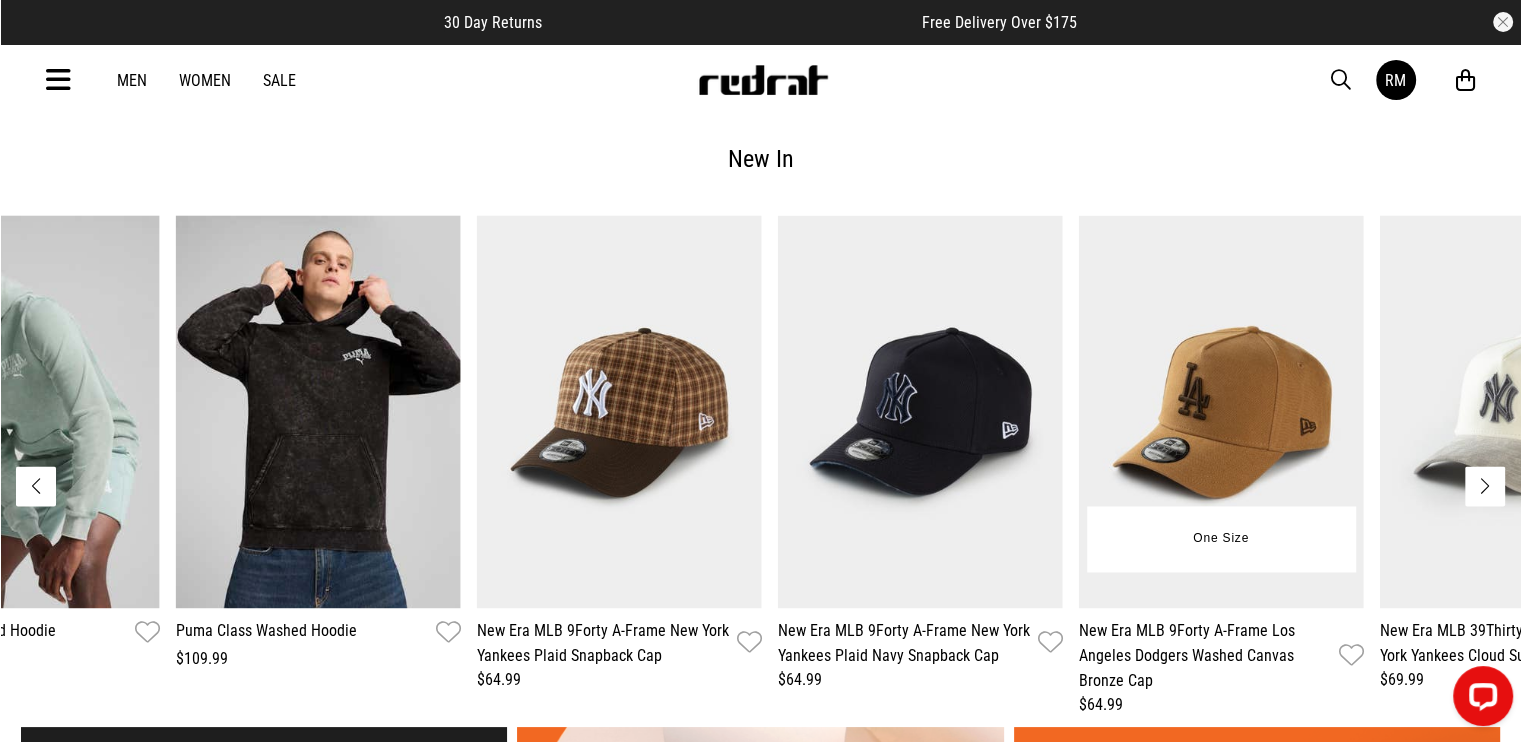 click on "Hi, [PERSON]" at bounding box center (760, 23) 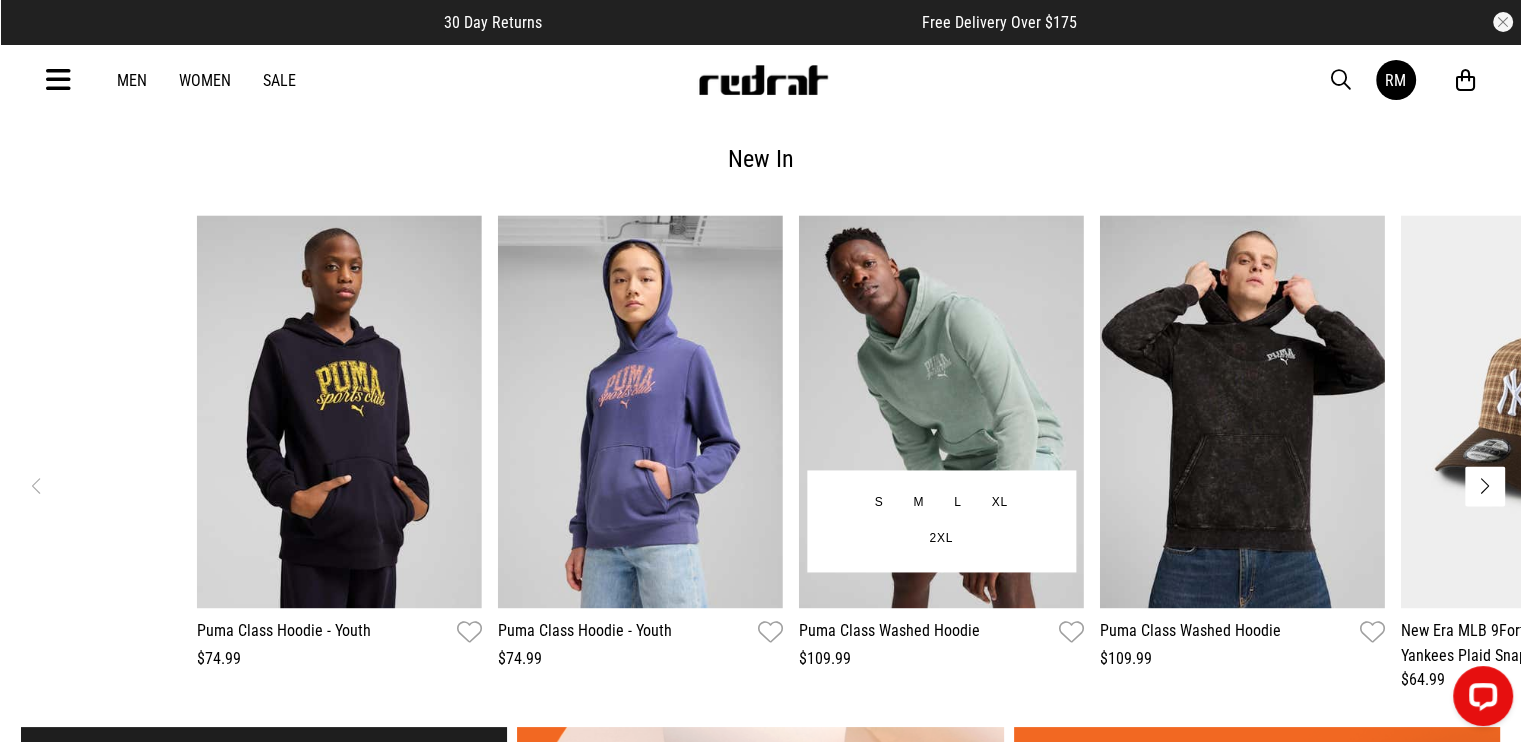 click on "**********" at bounding box center (941, 466) 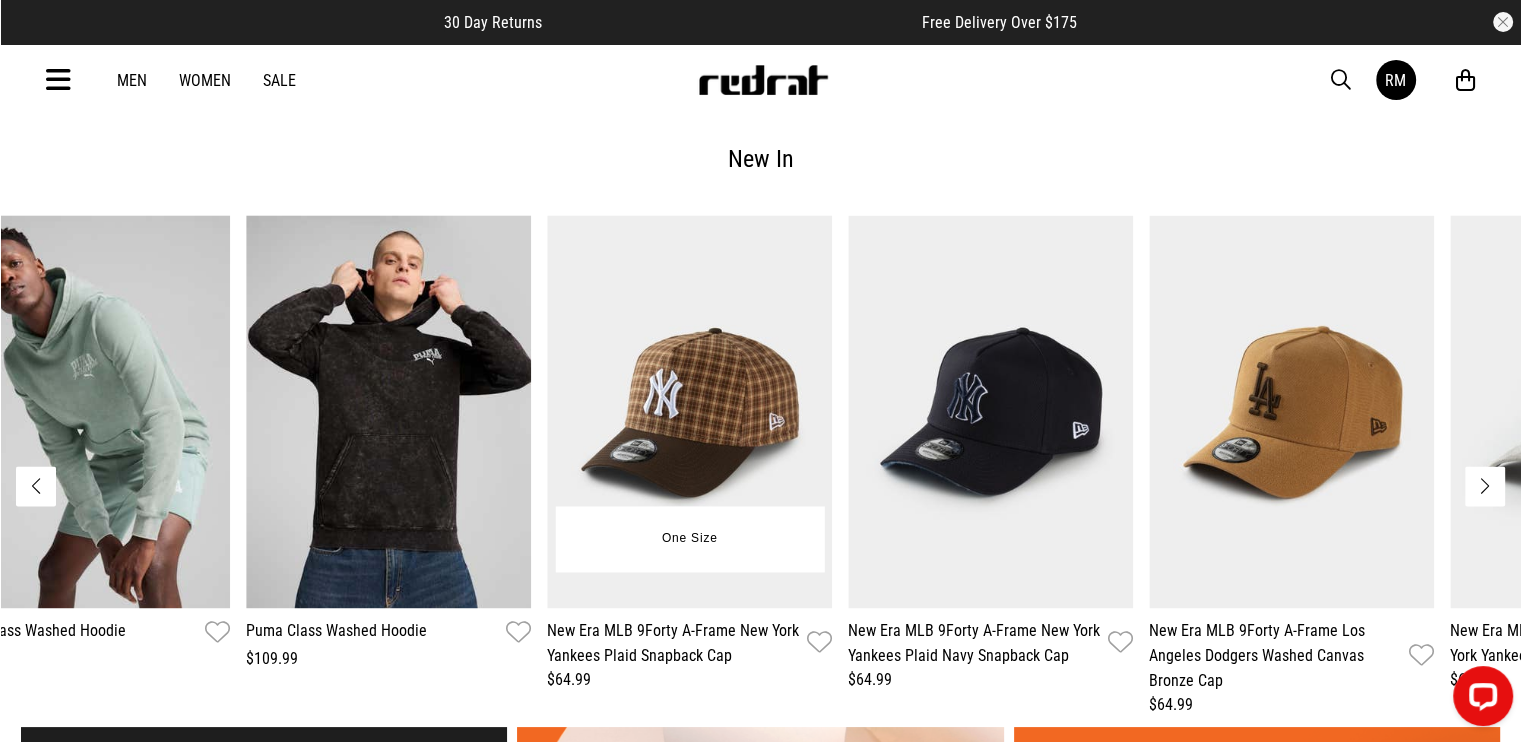 click at bounding box center [689, 411] 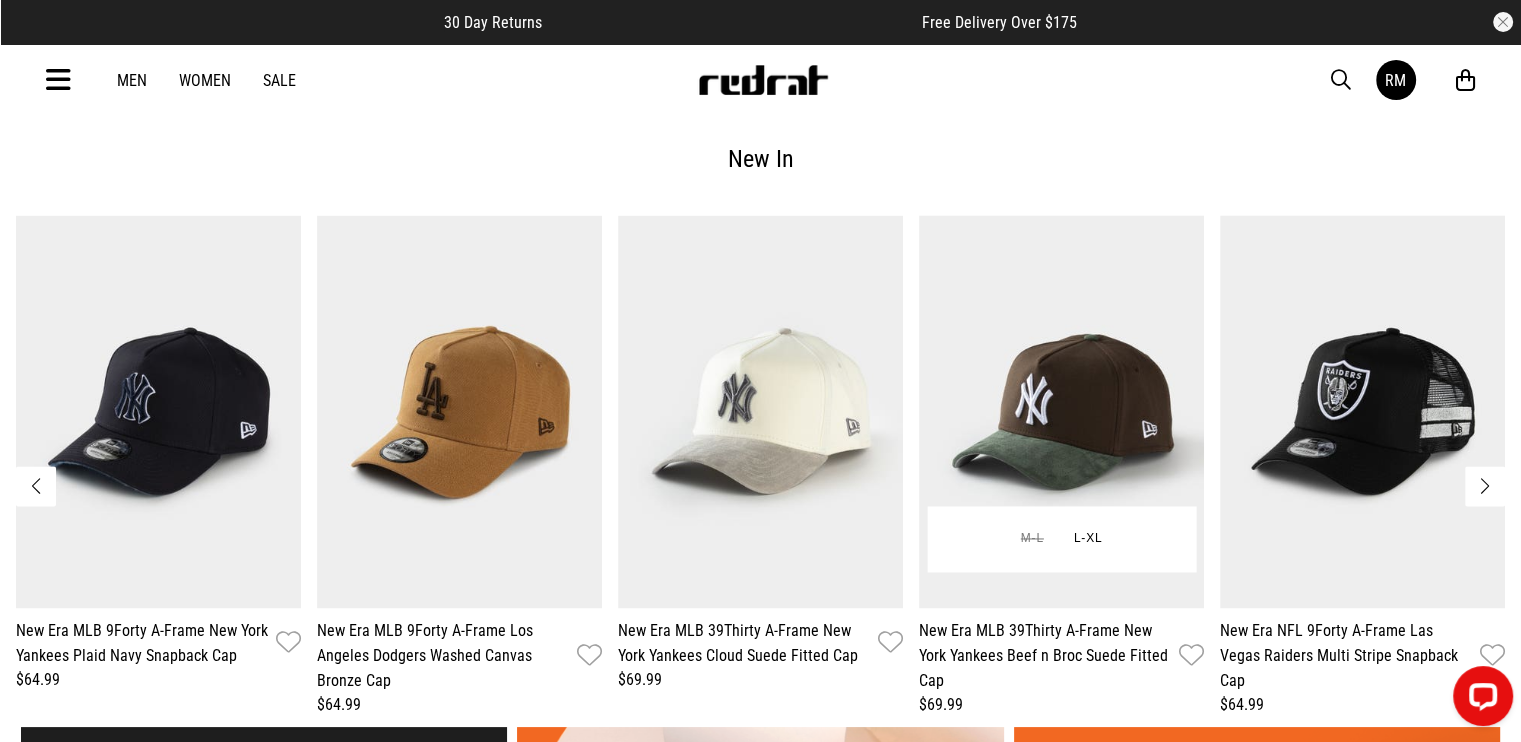 click at bounding box center (1061, 411) 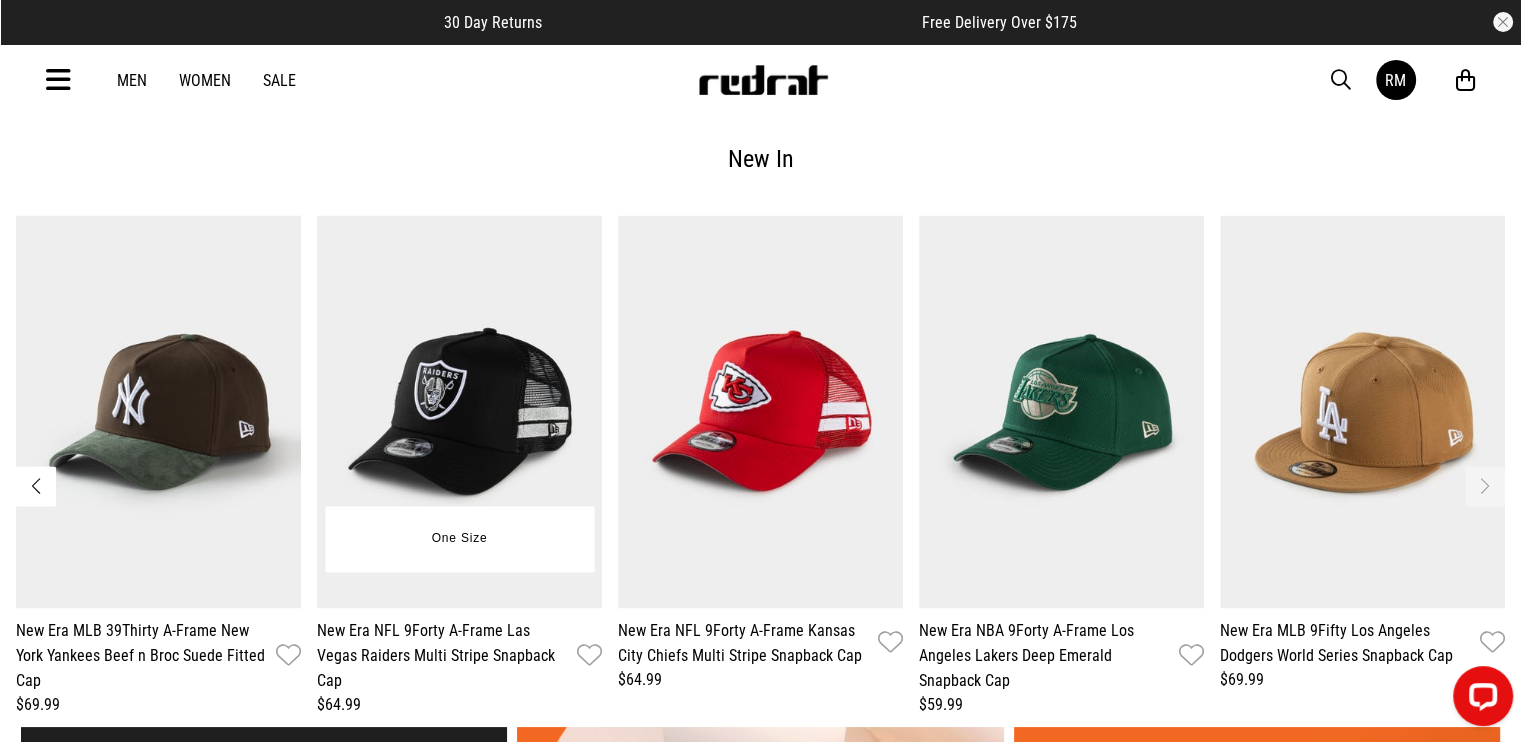 click on "Hi, [PERSON]" at bounding box center [760, 23] 